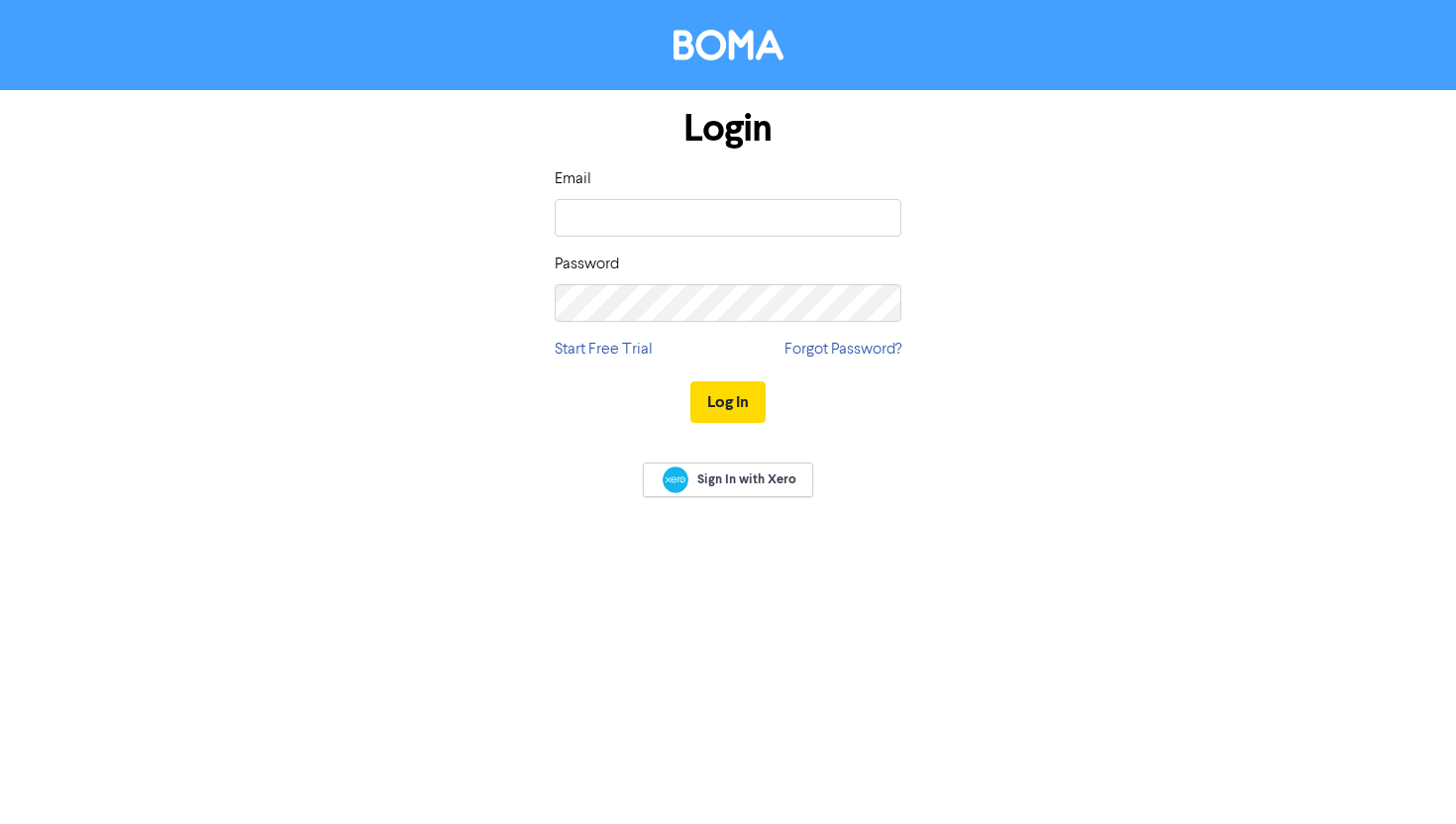 scroll, scrollTop: 0, scrollLeft: 0, axis: both 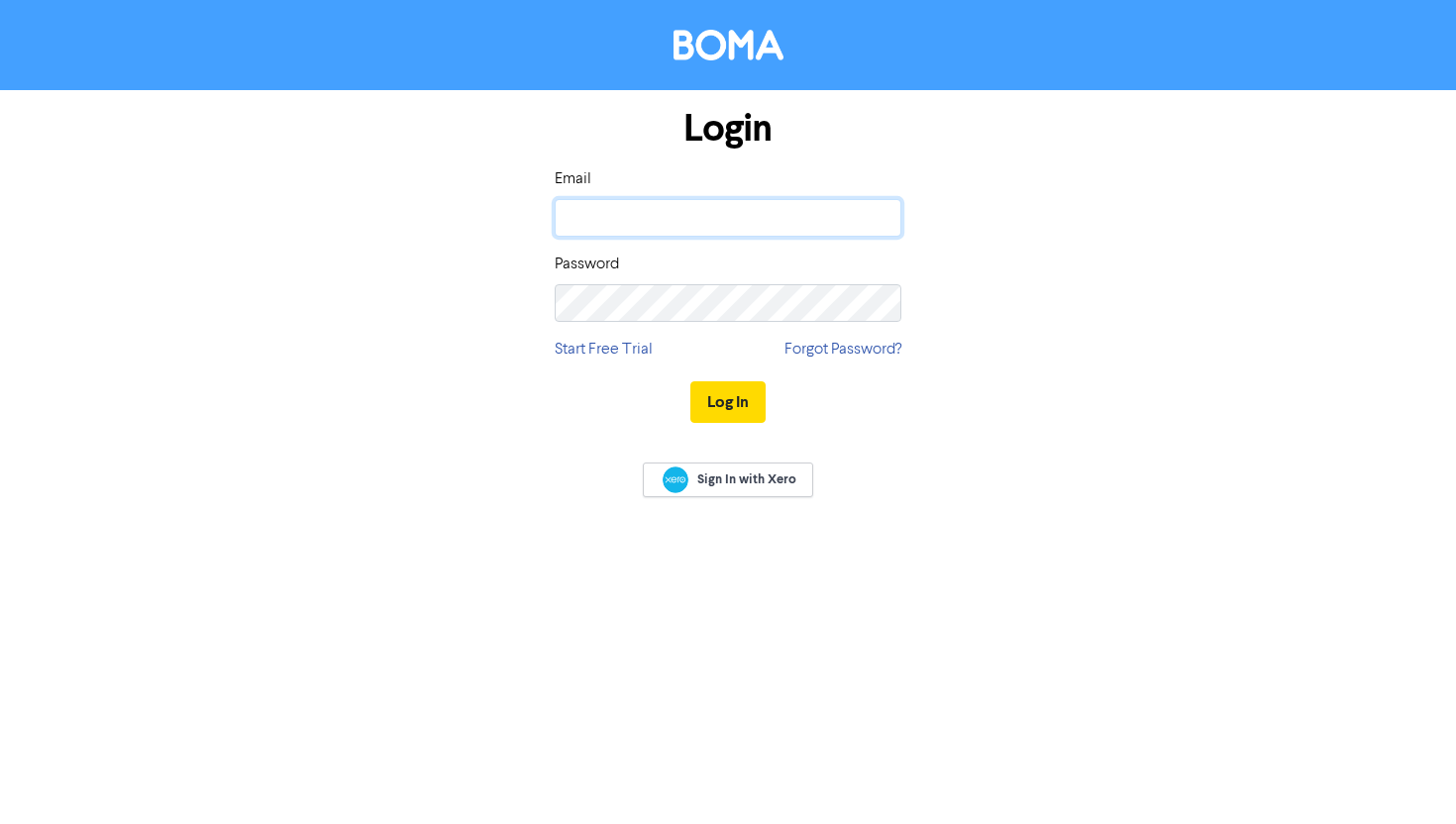 click 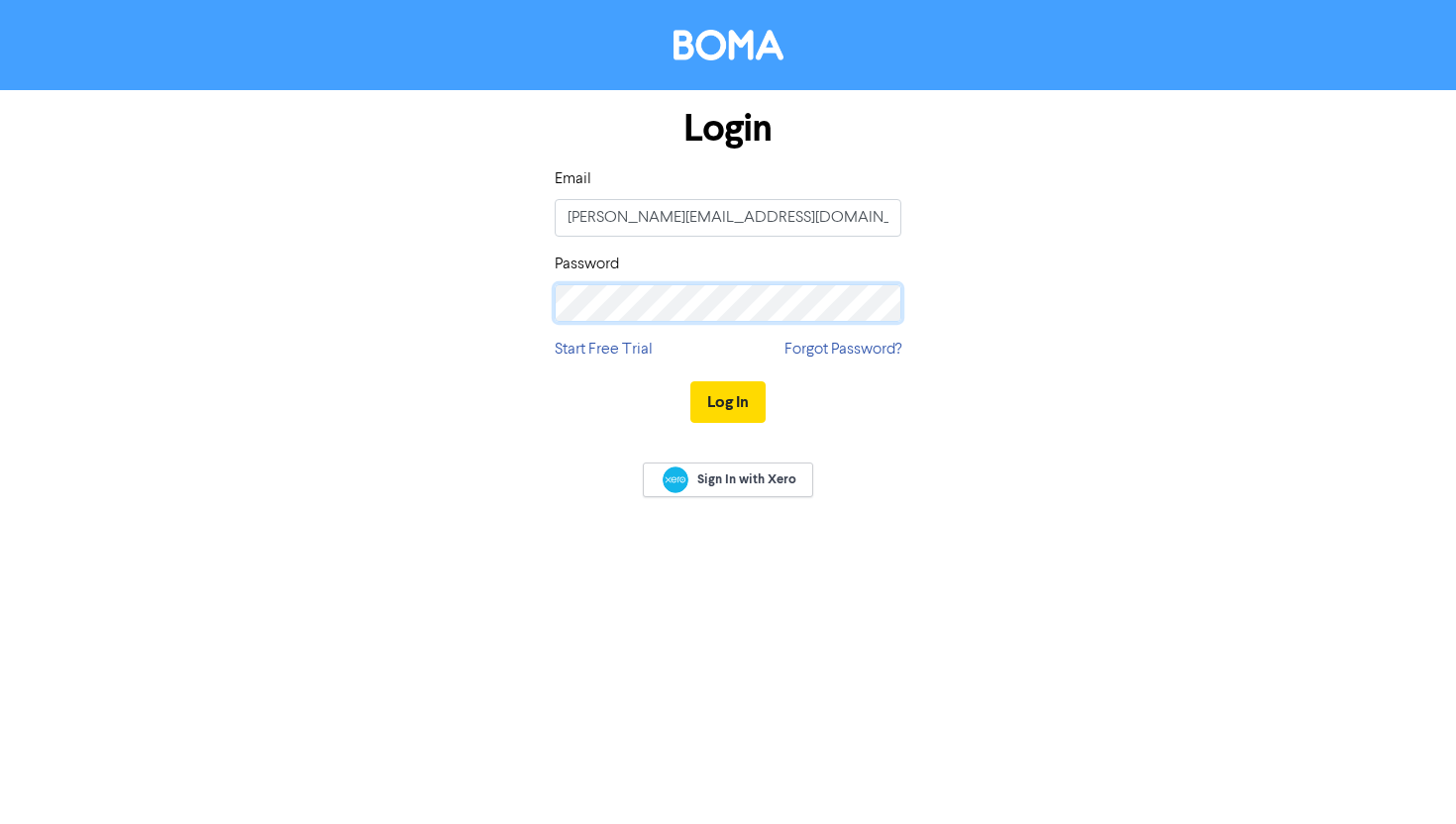 click on "Log In" at bounding box center (728, 402) 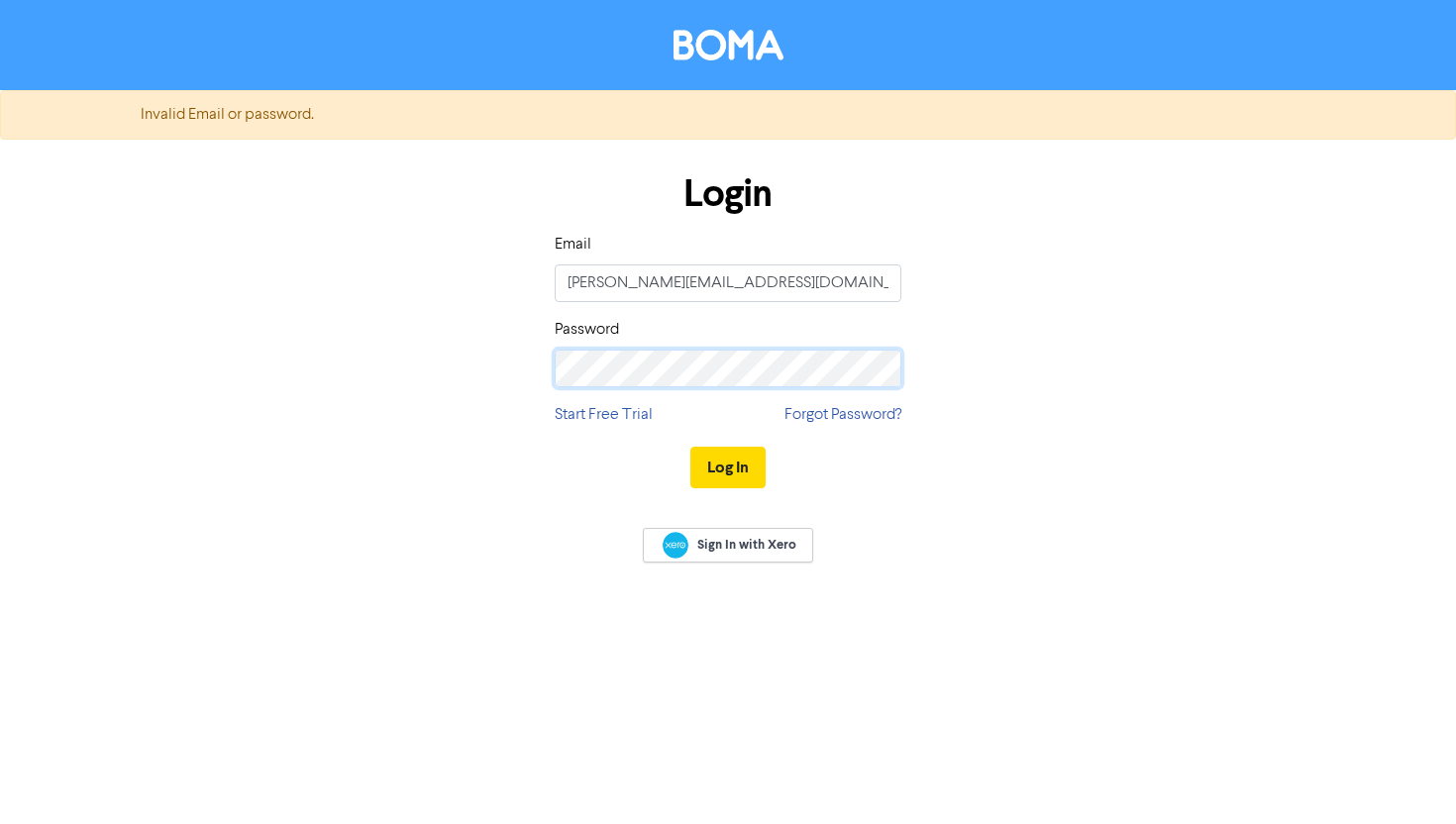 click on "Log In" at bounding box center (728, 467) 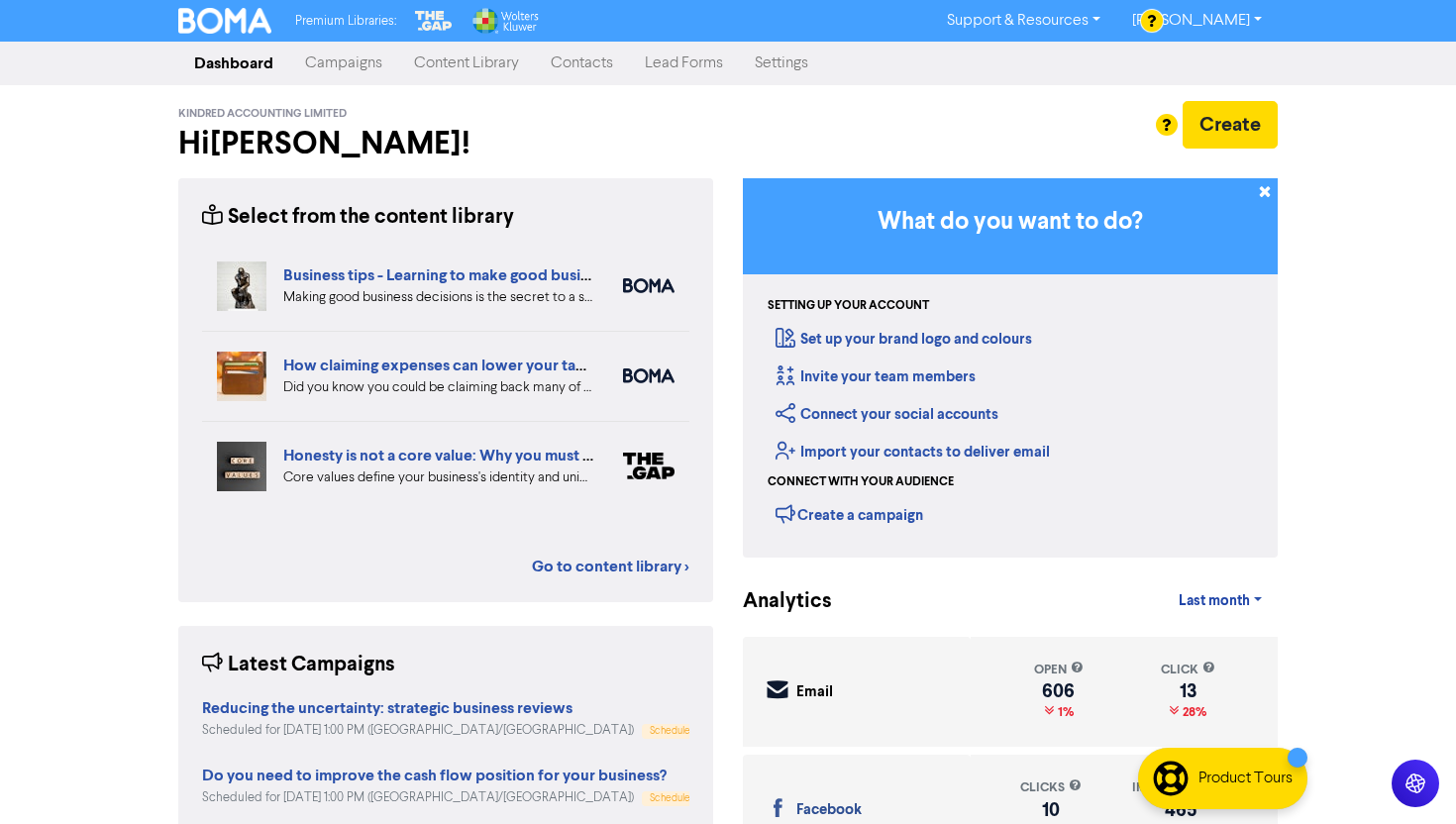click on "Campaigns" at bounding box center [344, 63] 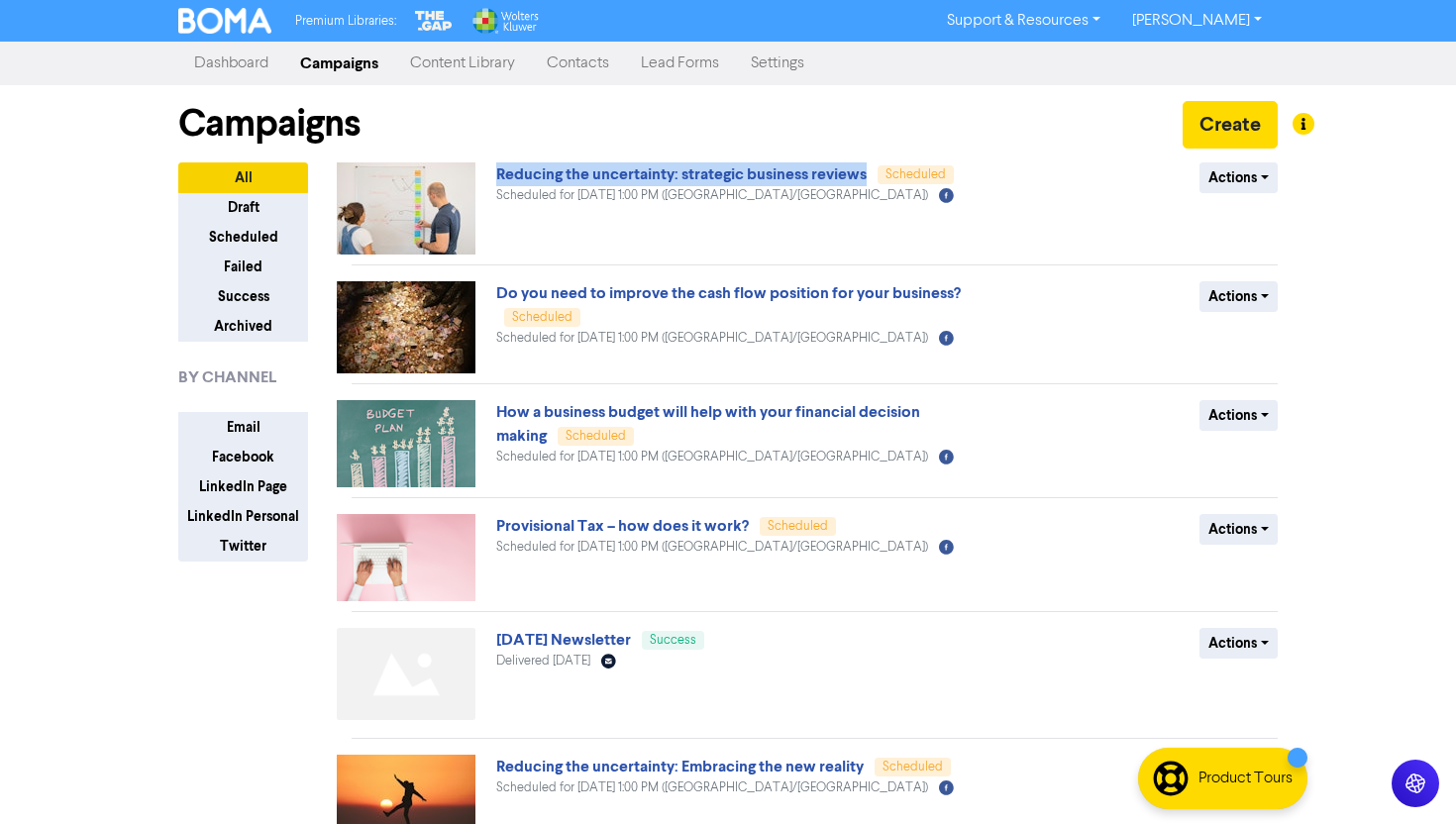 click on "Content Library" at bounding box center (463, 63) 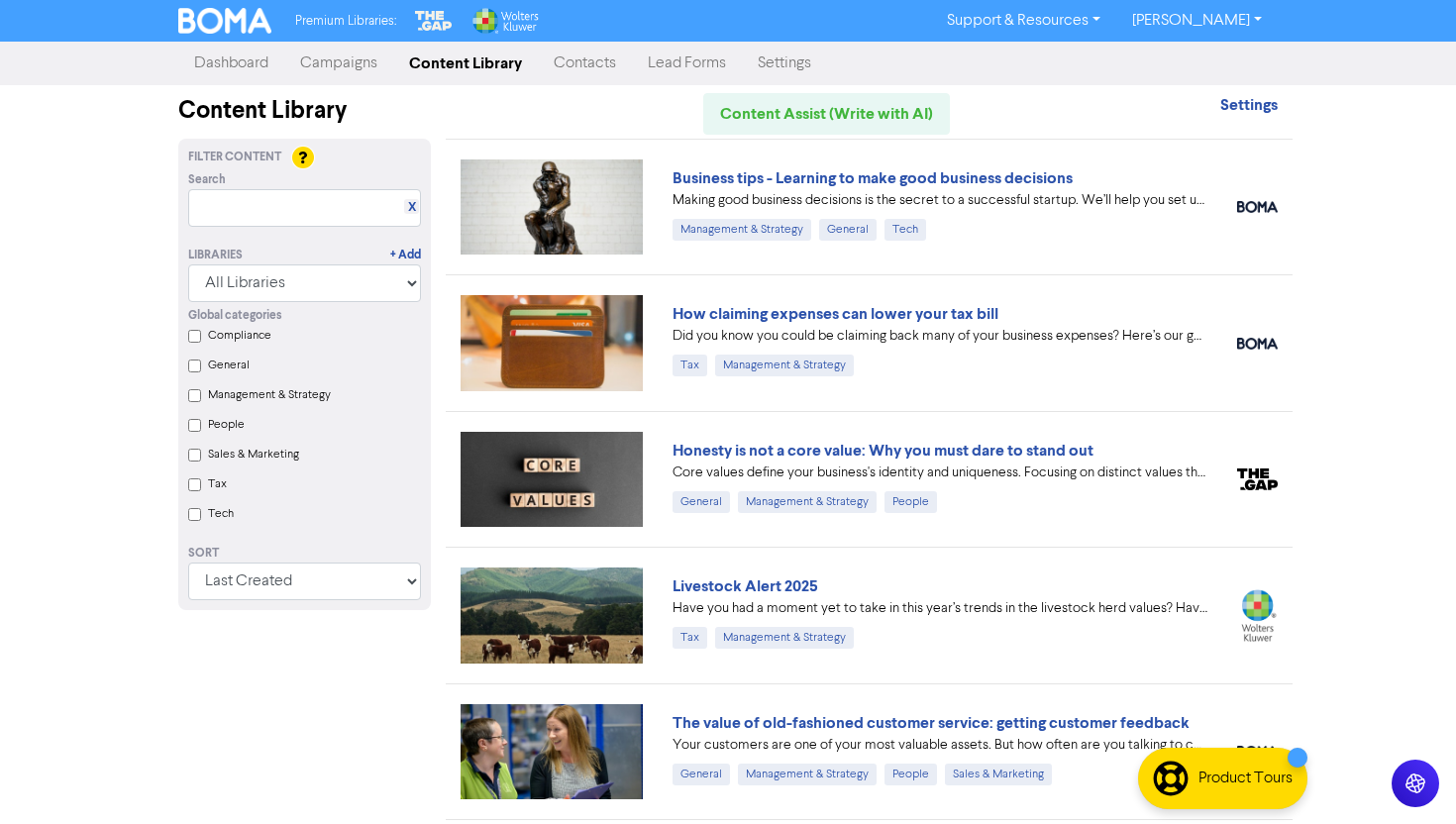 click on "Campaigns" at bounding box center [339, 63] 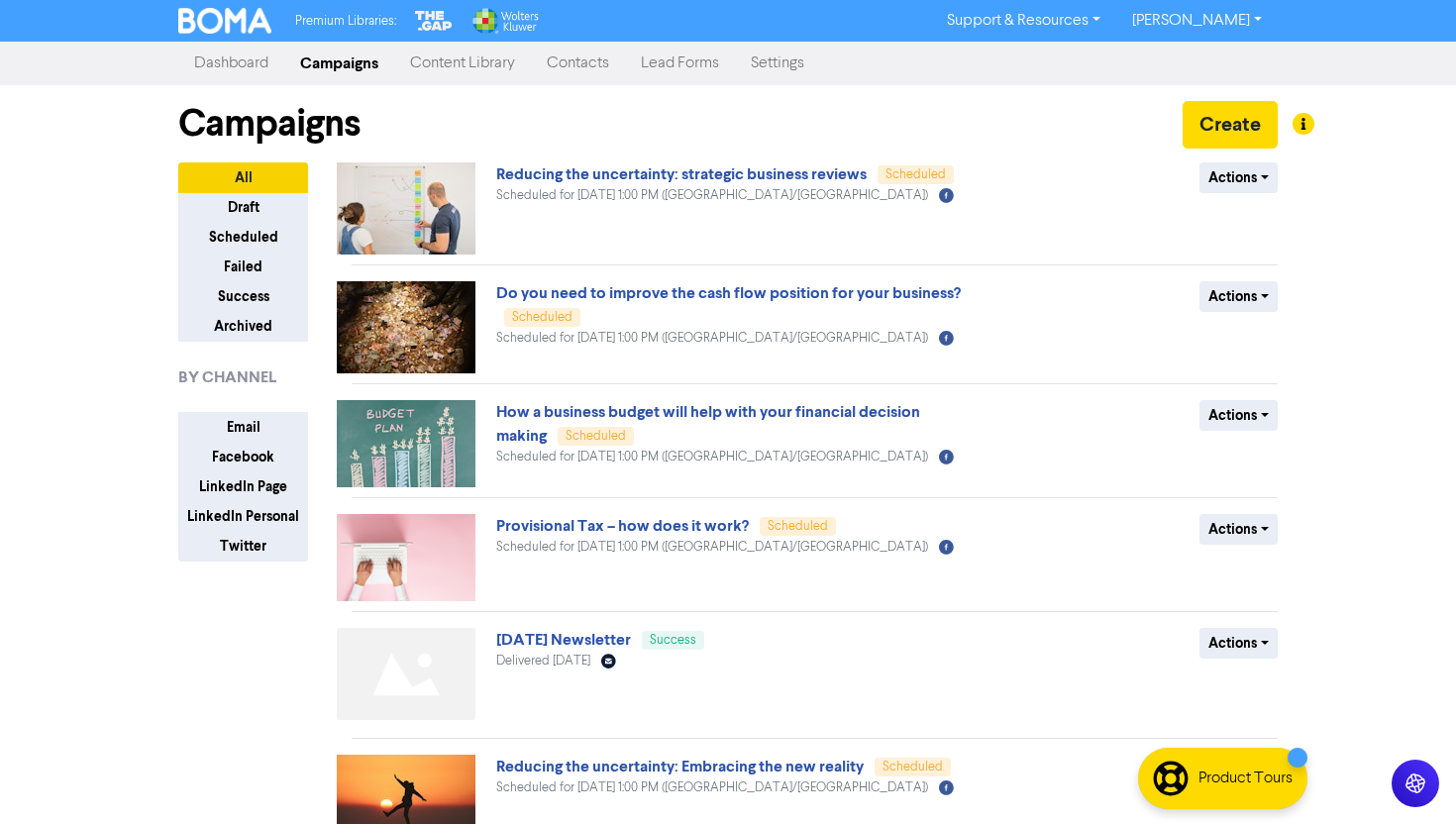scroll, scrollTop: 90, scrollLeft: 0, axis: vertical 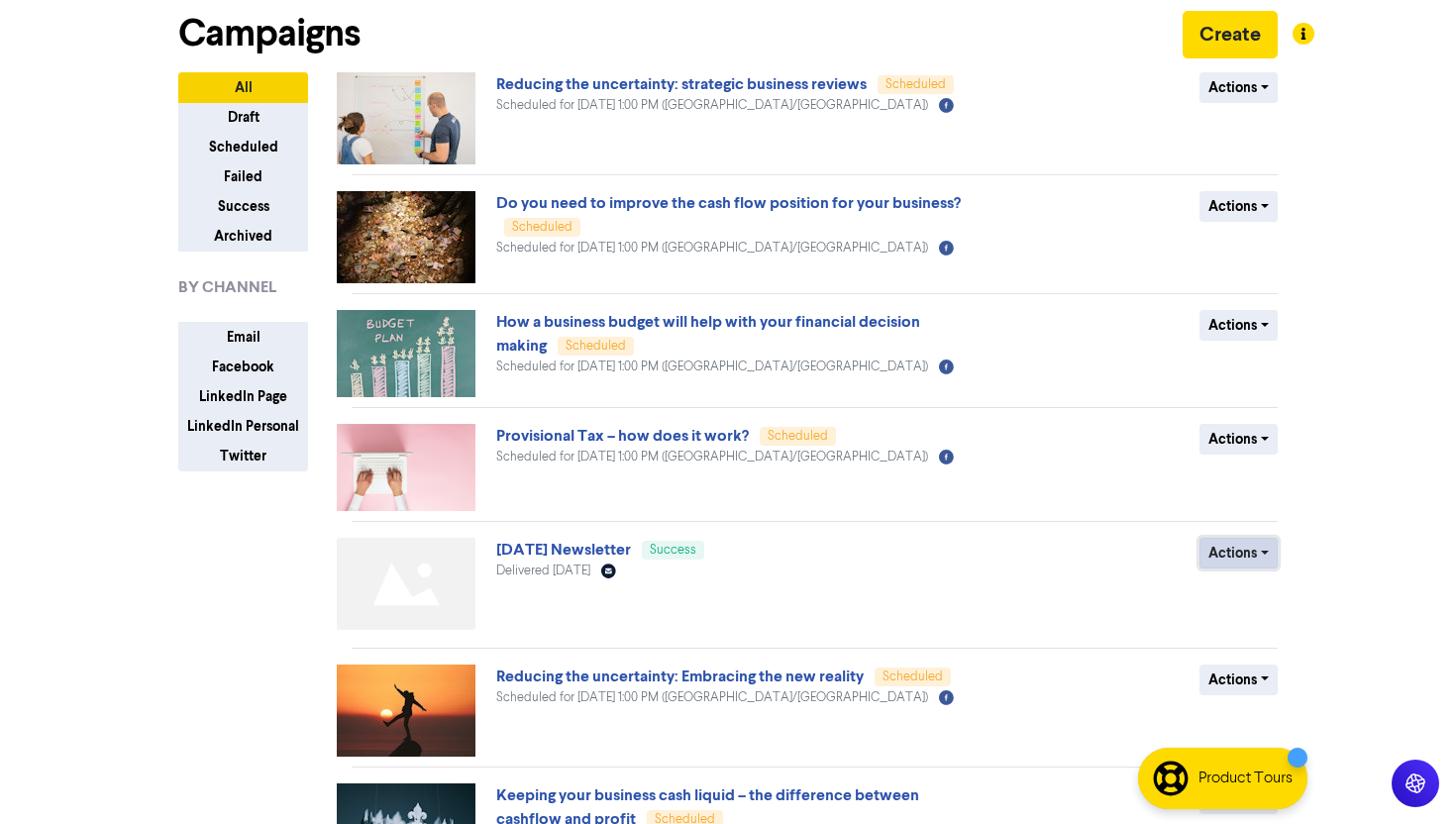 click on "Actions" at bounding box center (1238, 553) 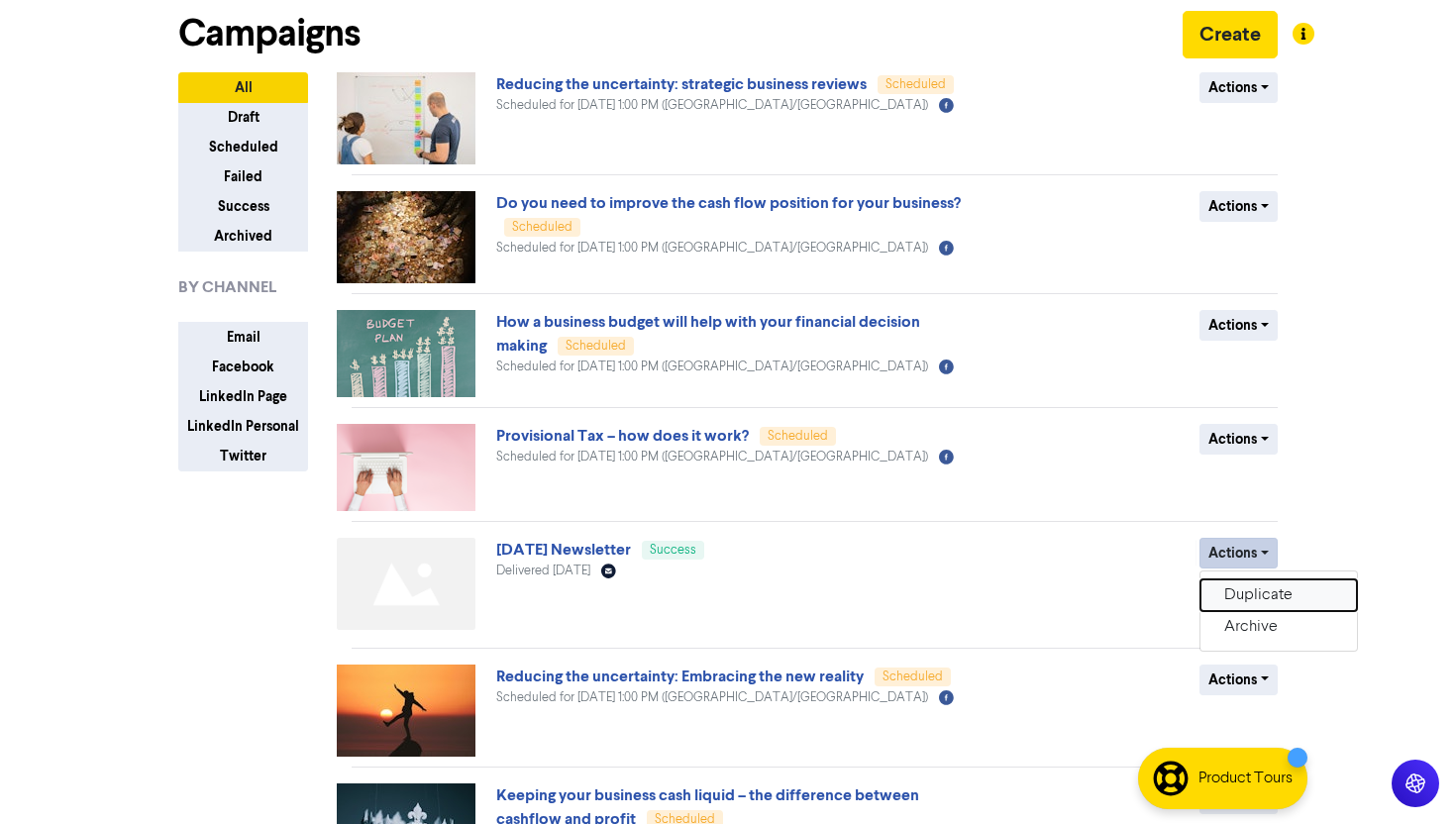 click on "Duplicate" at bounding box center [1279, 595] 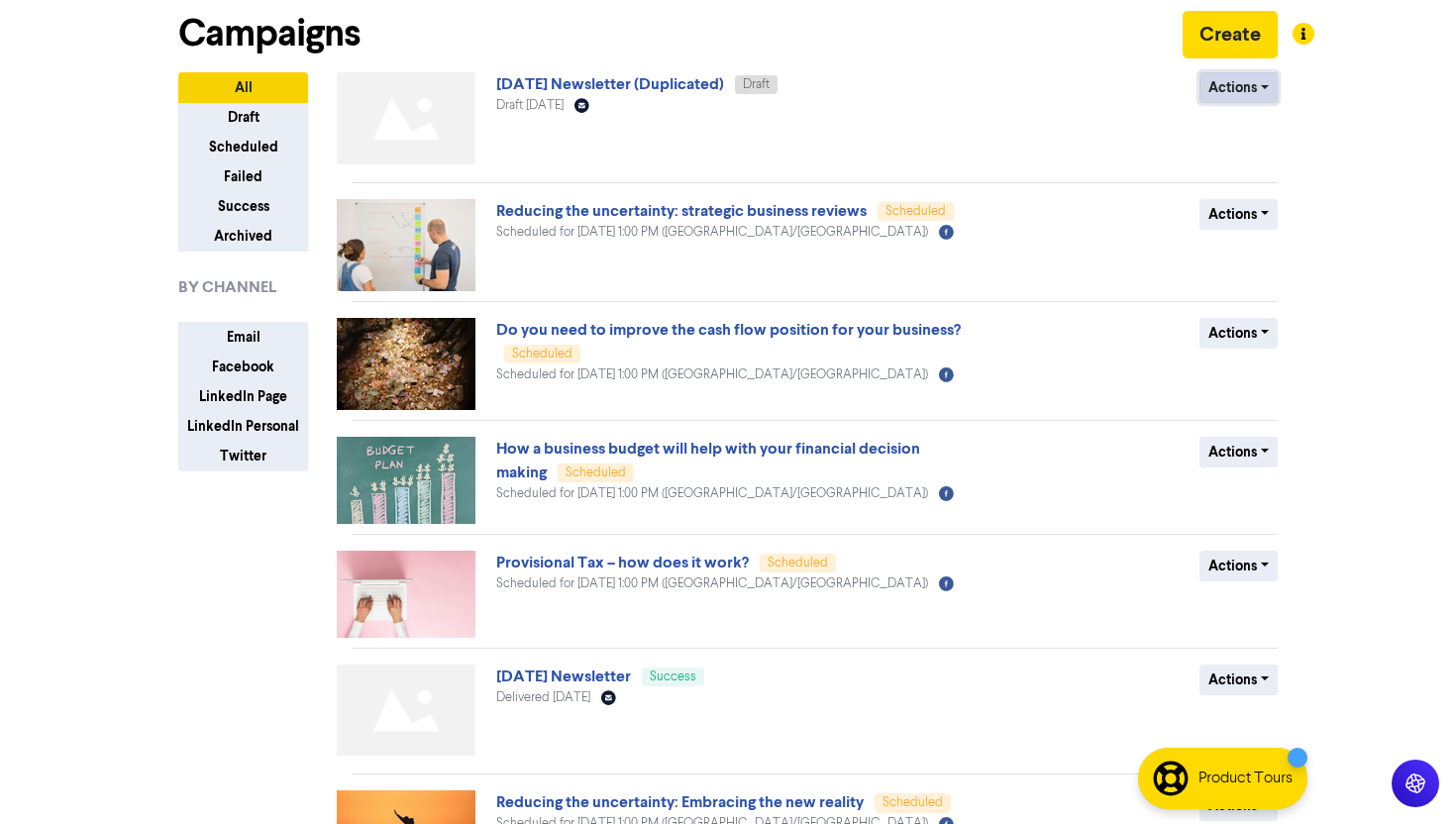 click on "Actions" at bounding box center (1238, 87) 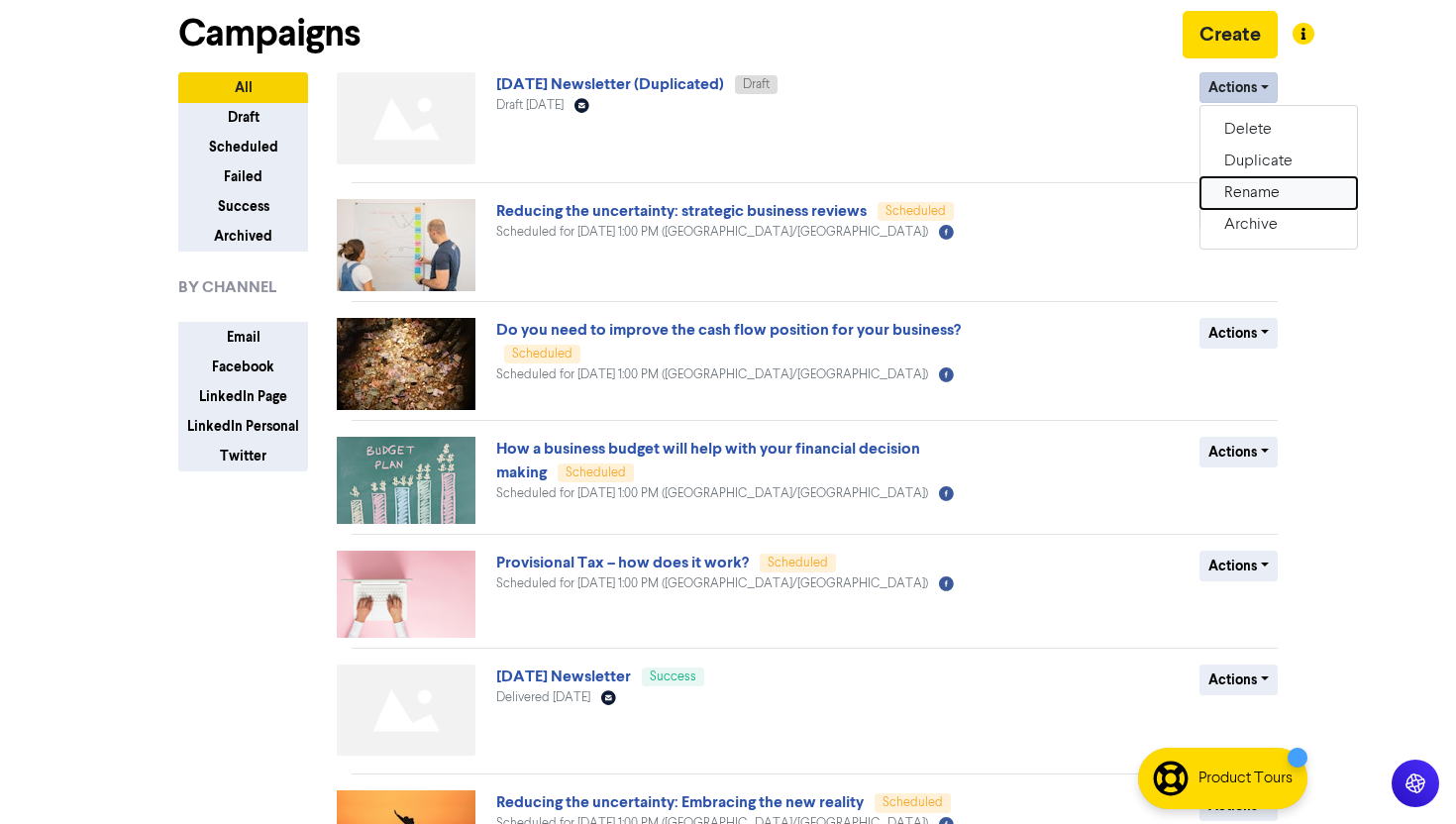 click on "Rename" at bounding box center [1279, 193] 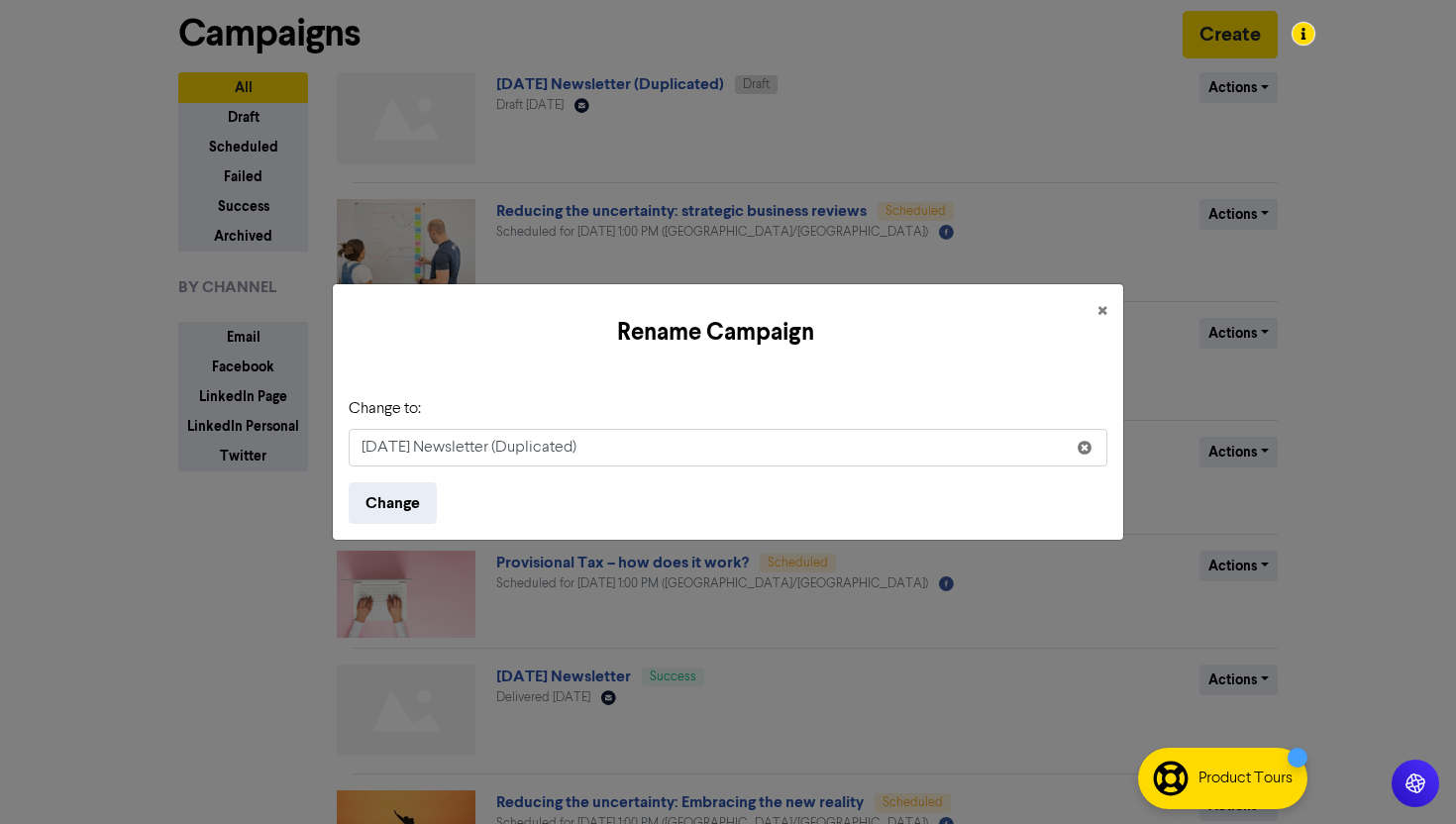 drag, startPoint x: 615, startPoint y: 448, endPoint x: 500, endPoint y: 451, distance: 115.03912 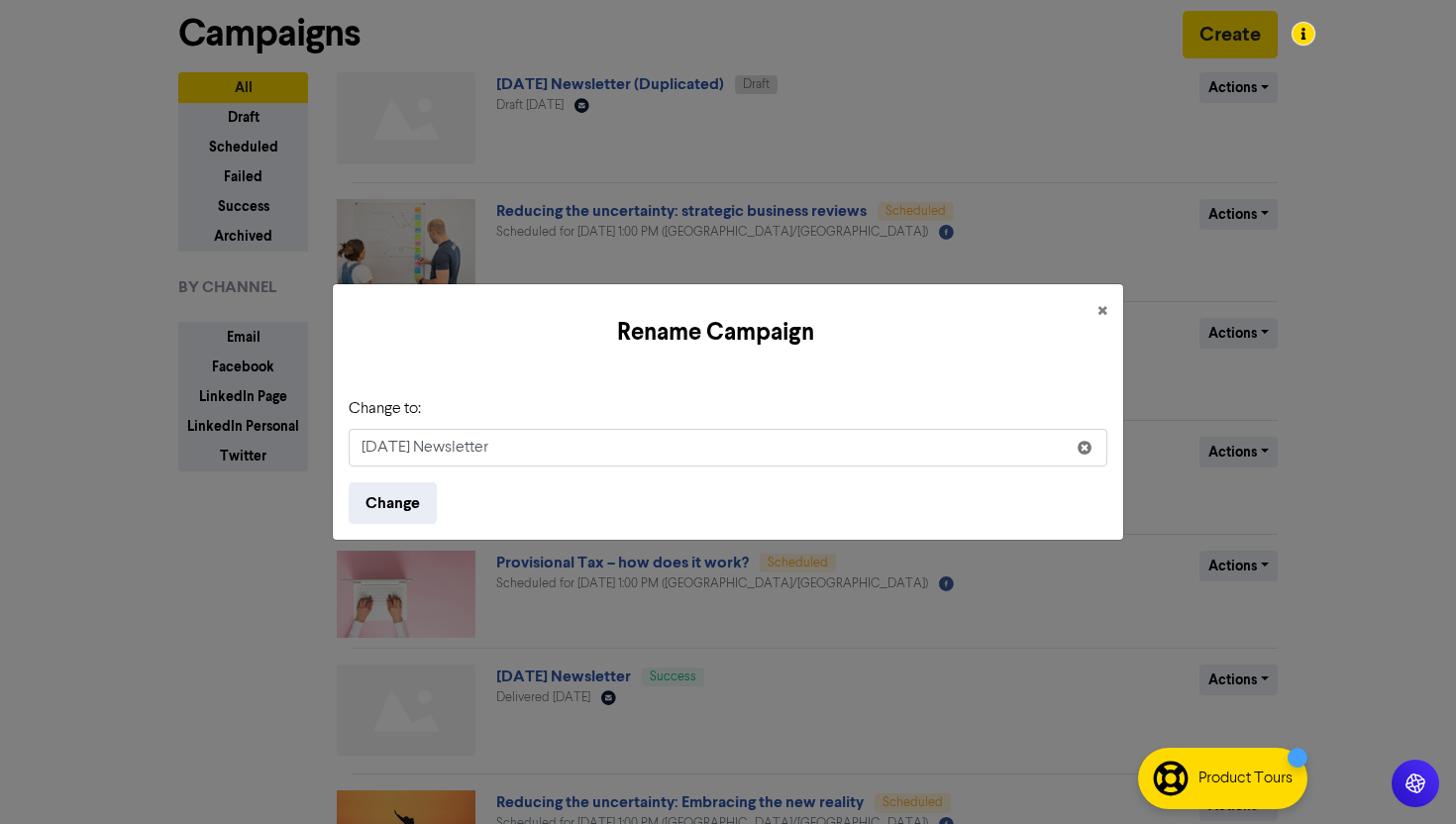 click on "July 2025 Newsletter" at bounding box center [728, 448] 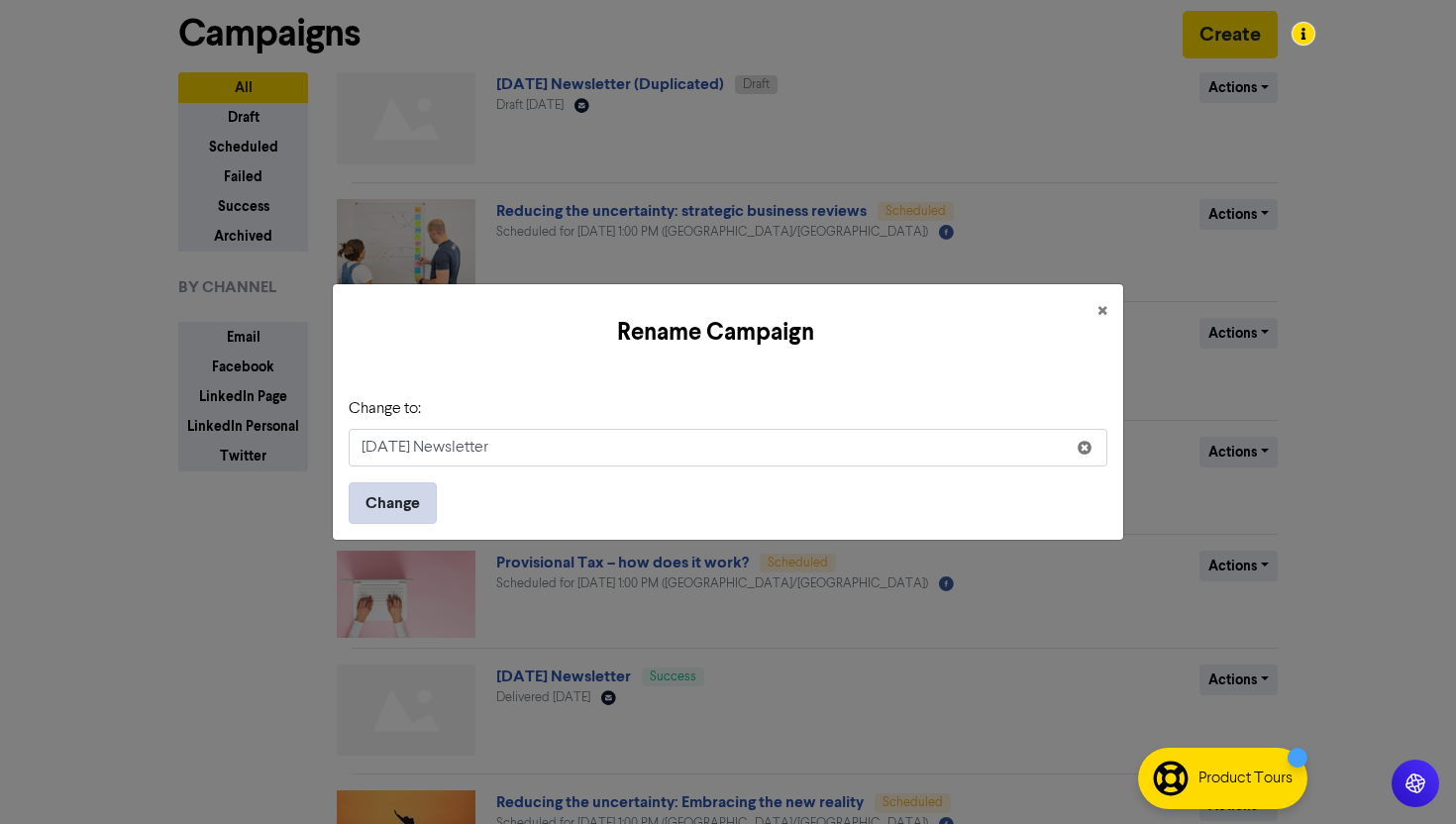 type on "August 2025 Newsletter" 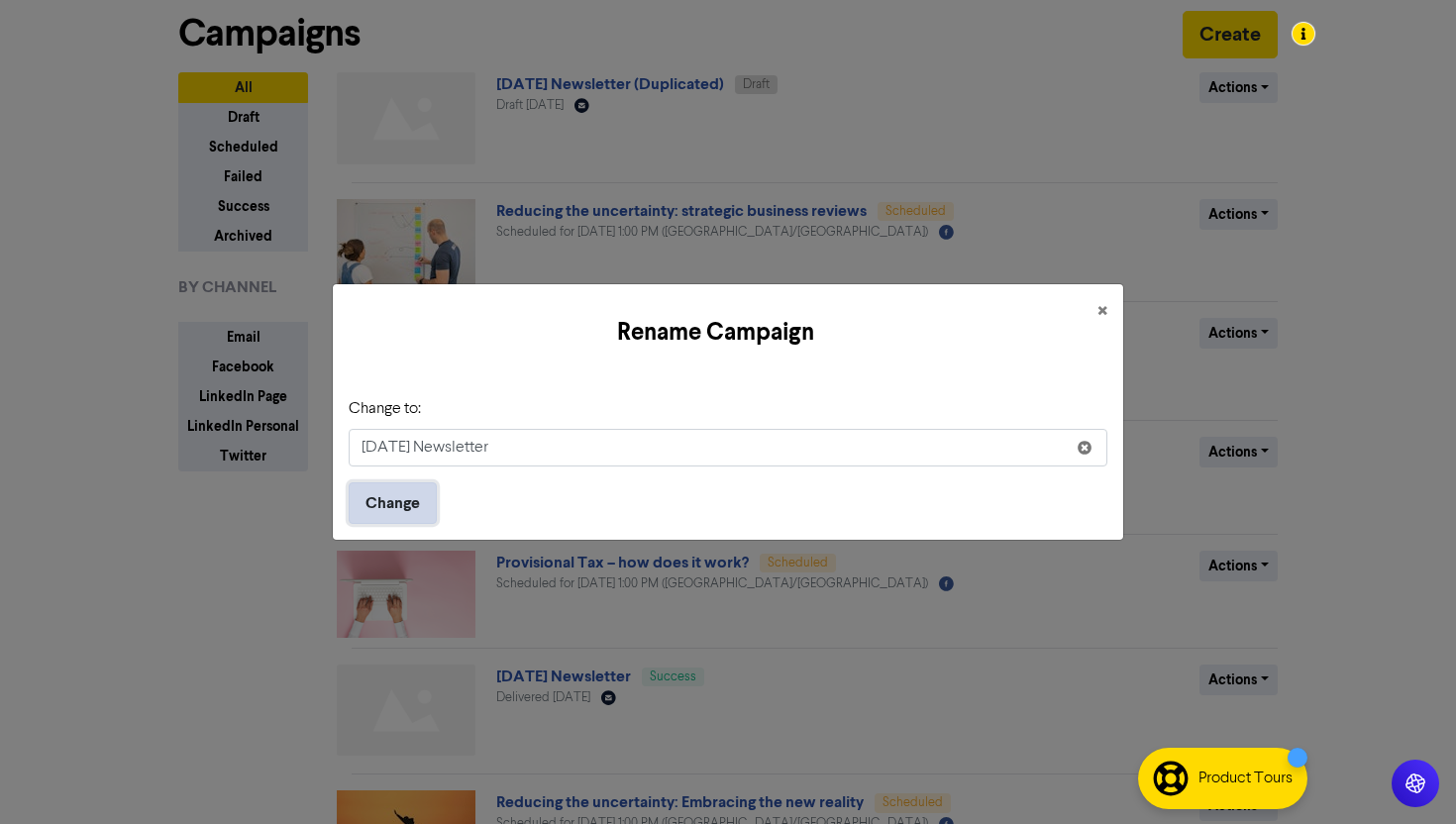 click on "Change" at bounding box center [392, 503] 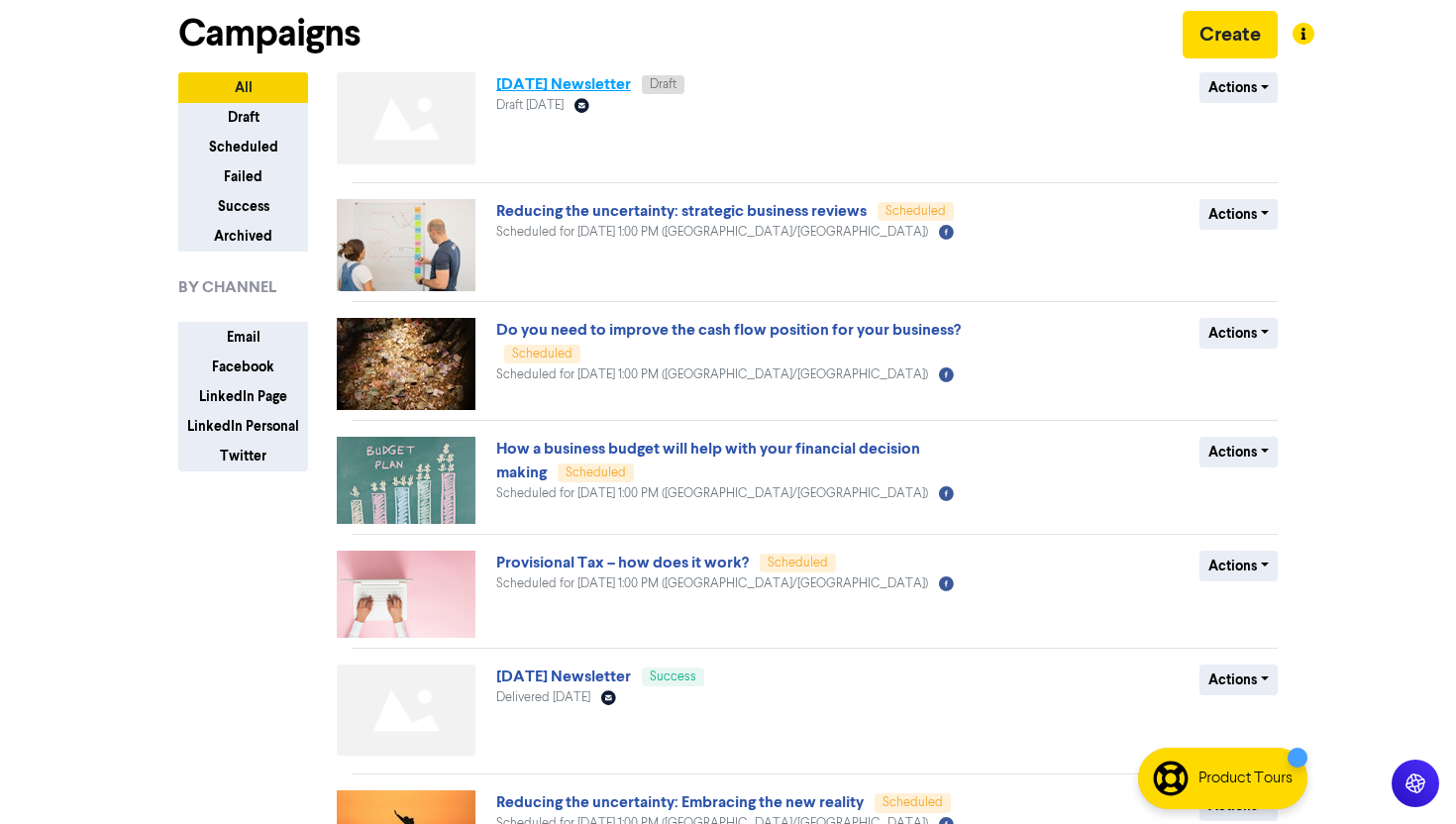 click on "August 2025 Newsletter" at bounding box center (564, 84) 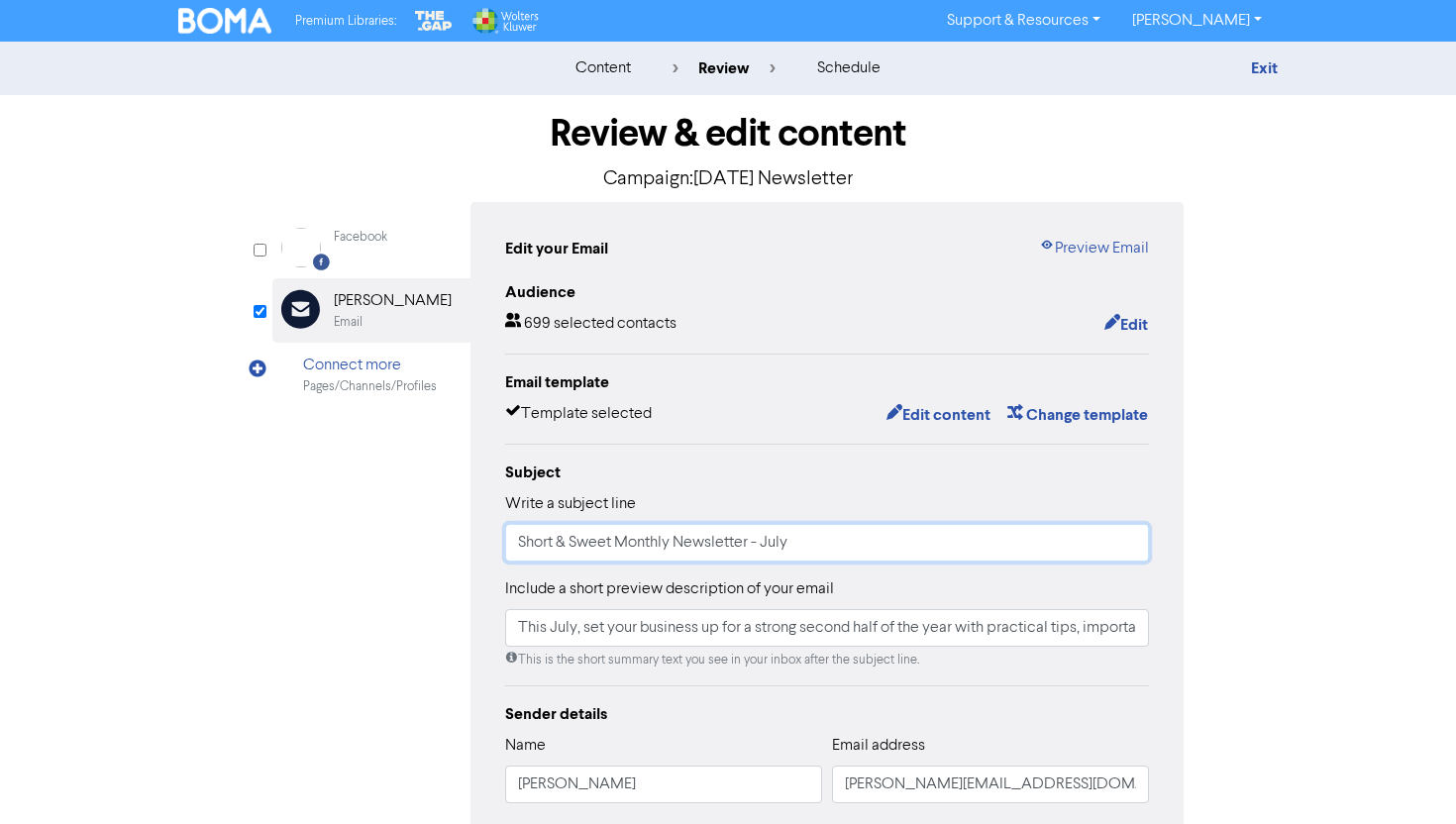 click on "Short & Sweet Monthly Newsletter - July" at bounding box center (827, 543) 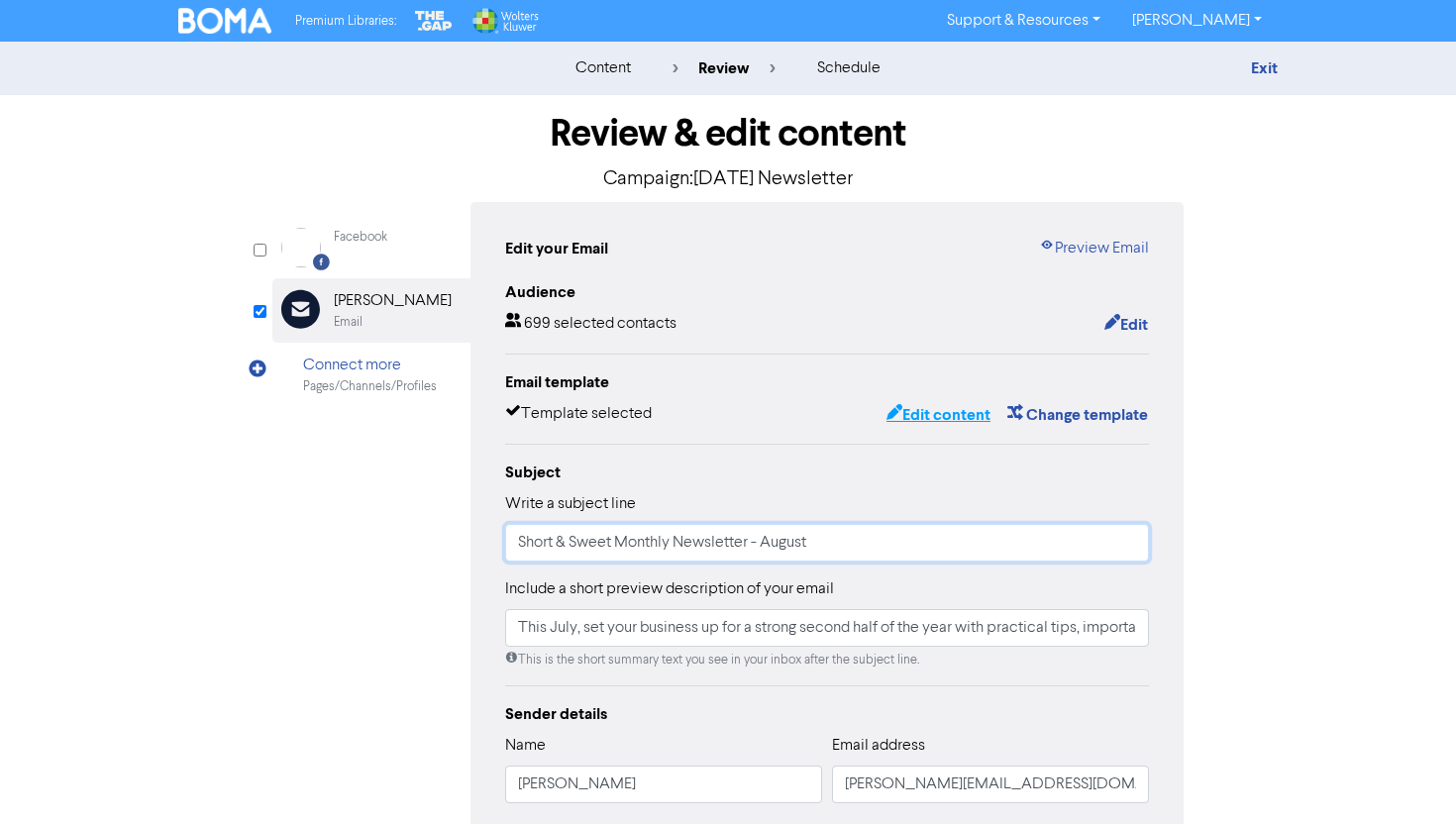type on "Short & Sweet Monthly Newsletter - August" 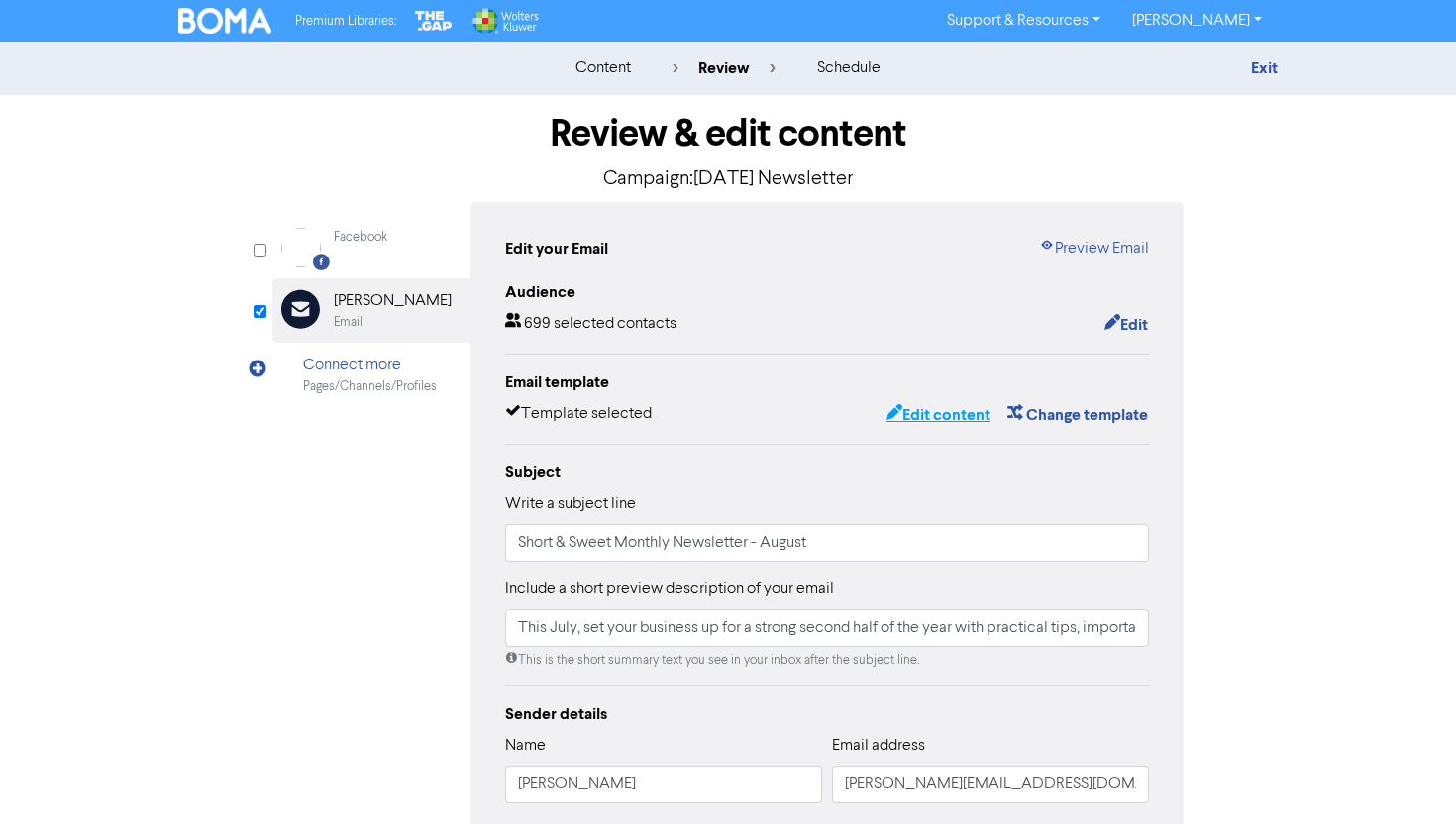 click on "Edit content" at bounding box center [938, 415] 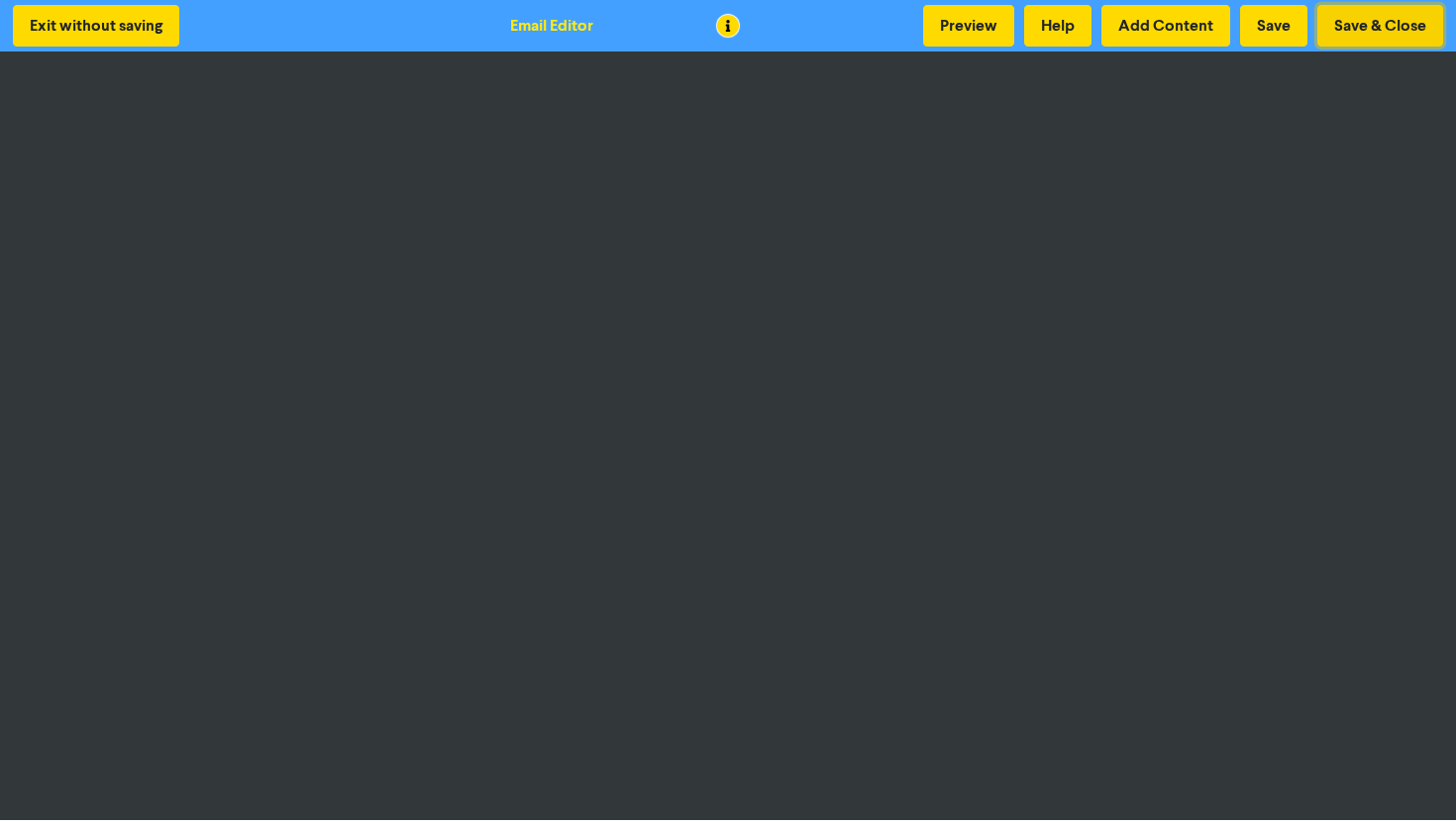 click on "Save & Close" at bounding box center (1380, 26) 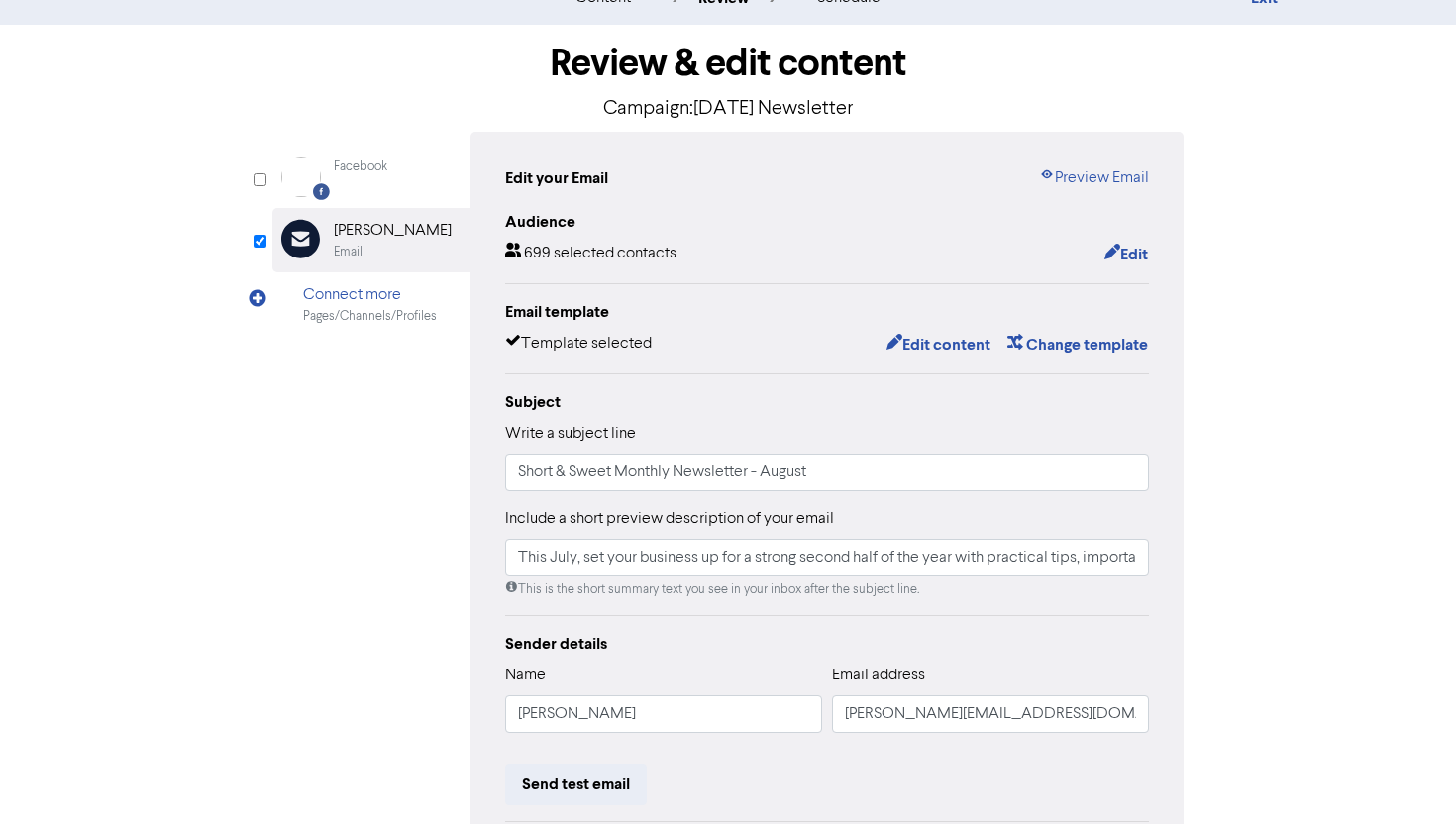 scroll, scrollTop: 83, scrollLeft: 0, axis: vertical 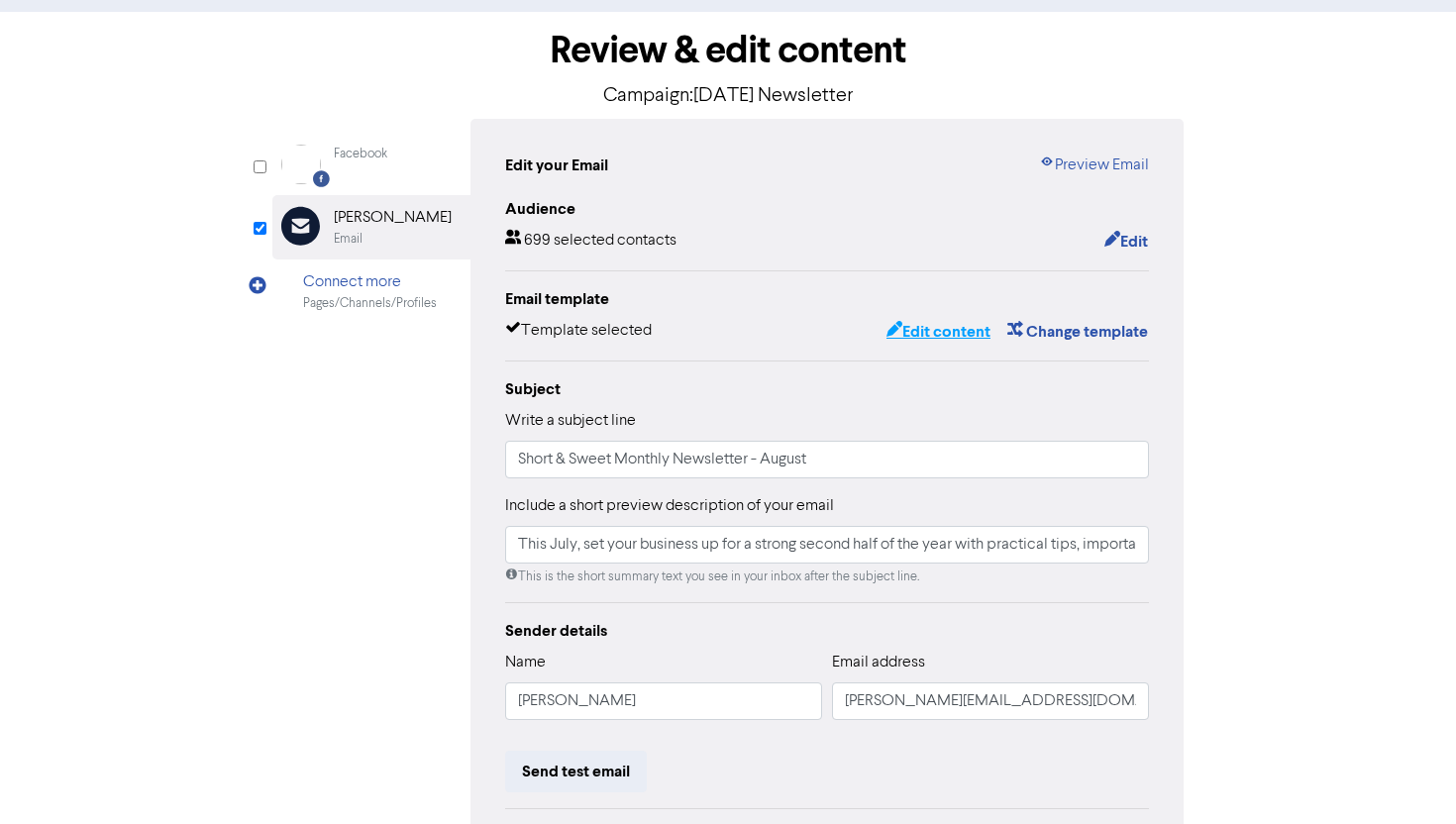click on "Edit content" at bounding box center [938, 332] 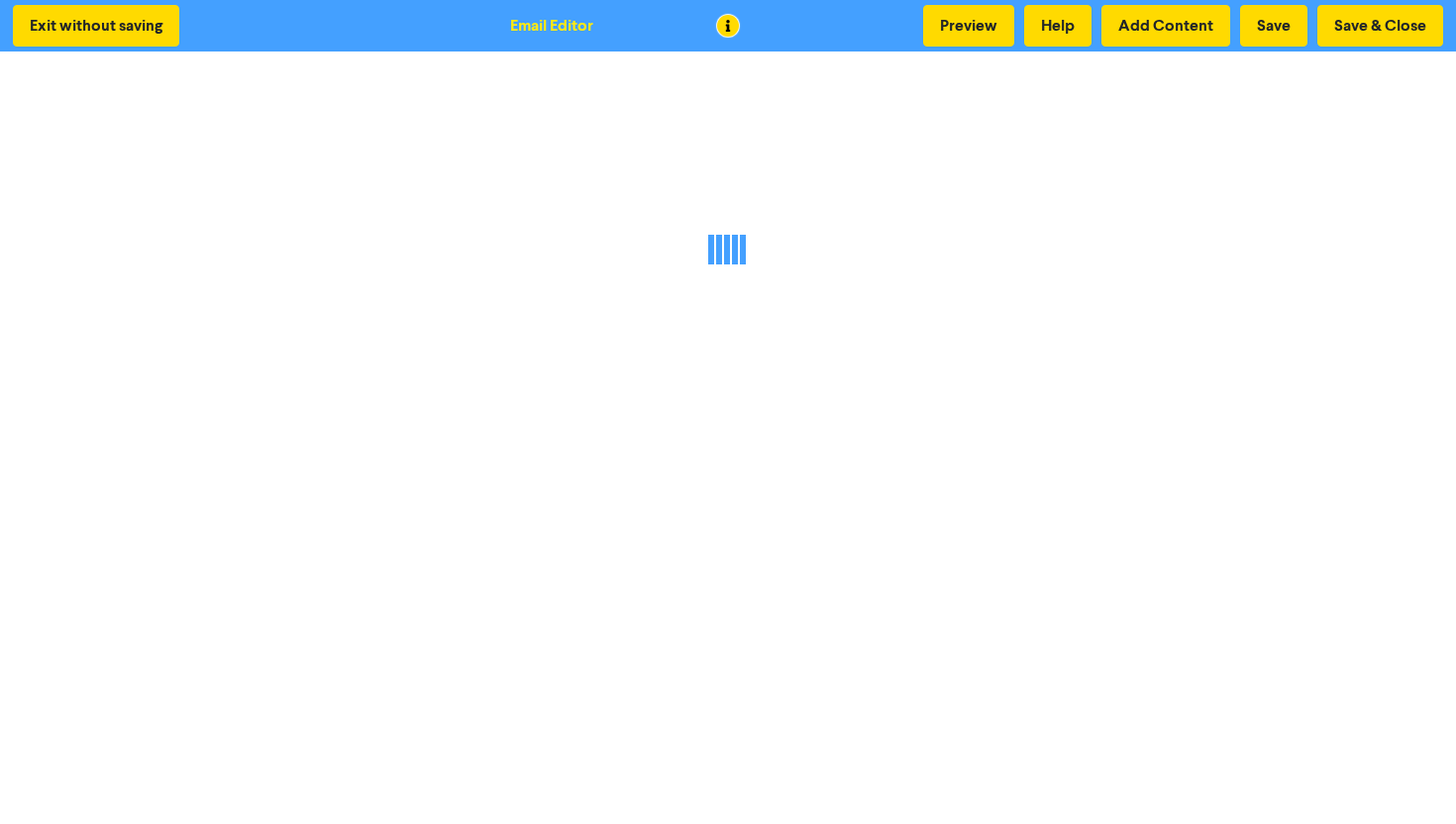 scroll, scrollTop: 0, scrollLeft: 0, axis: both 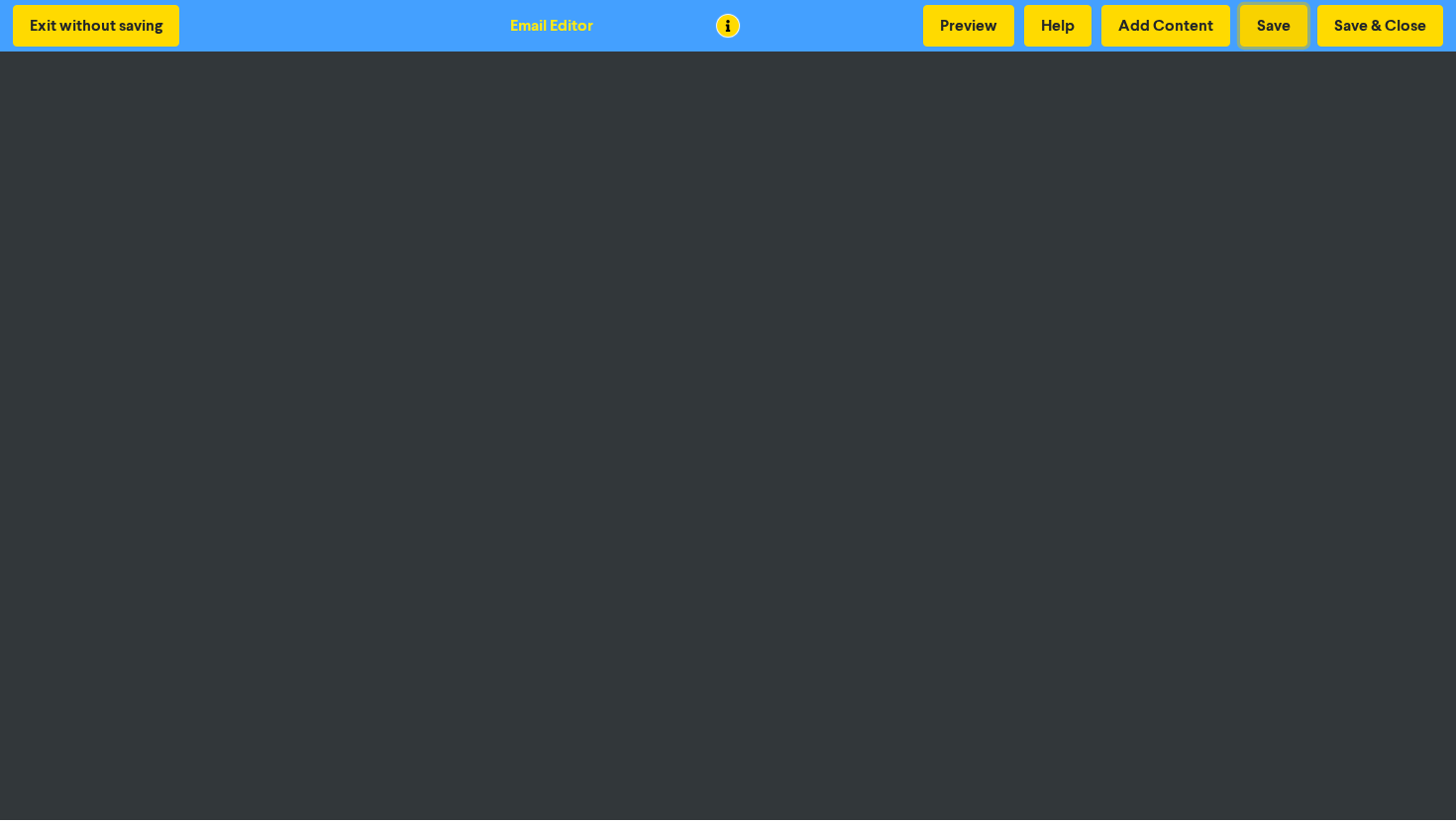 click on "Save" at bounding box center [1274, 26] 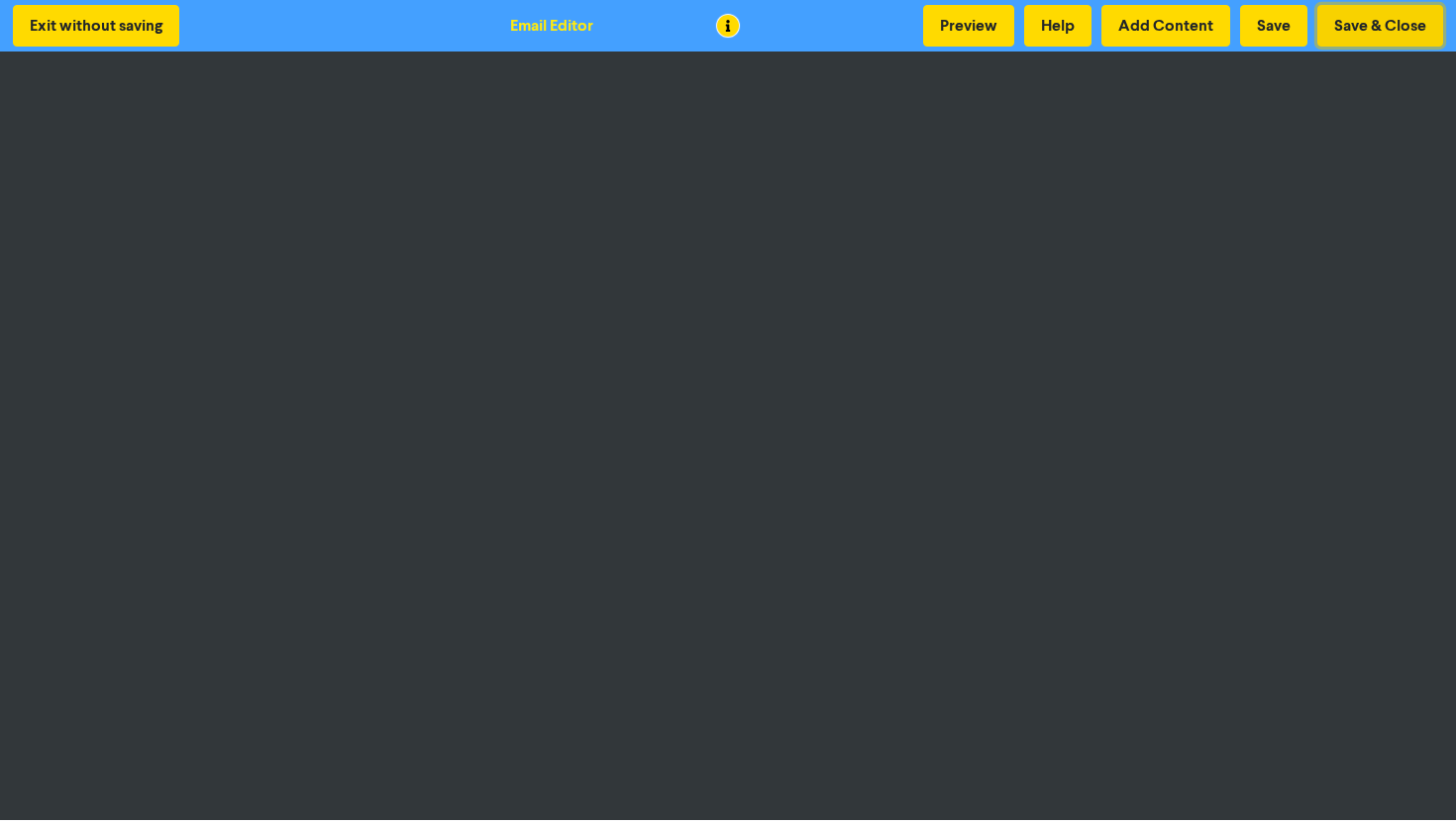 click on "Save & Close" at bounding box center [1380, 26] 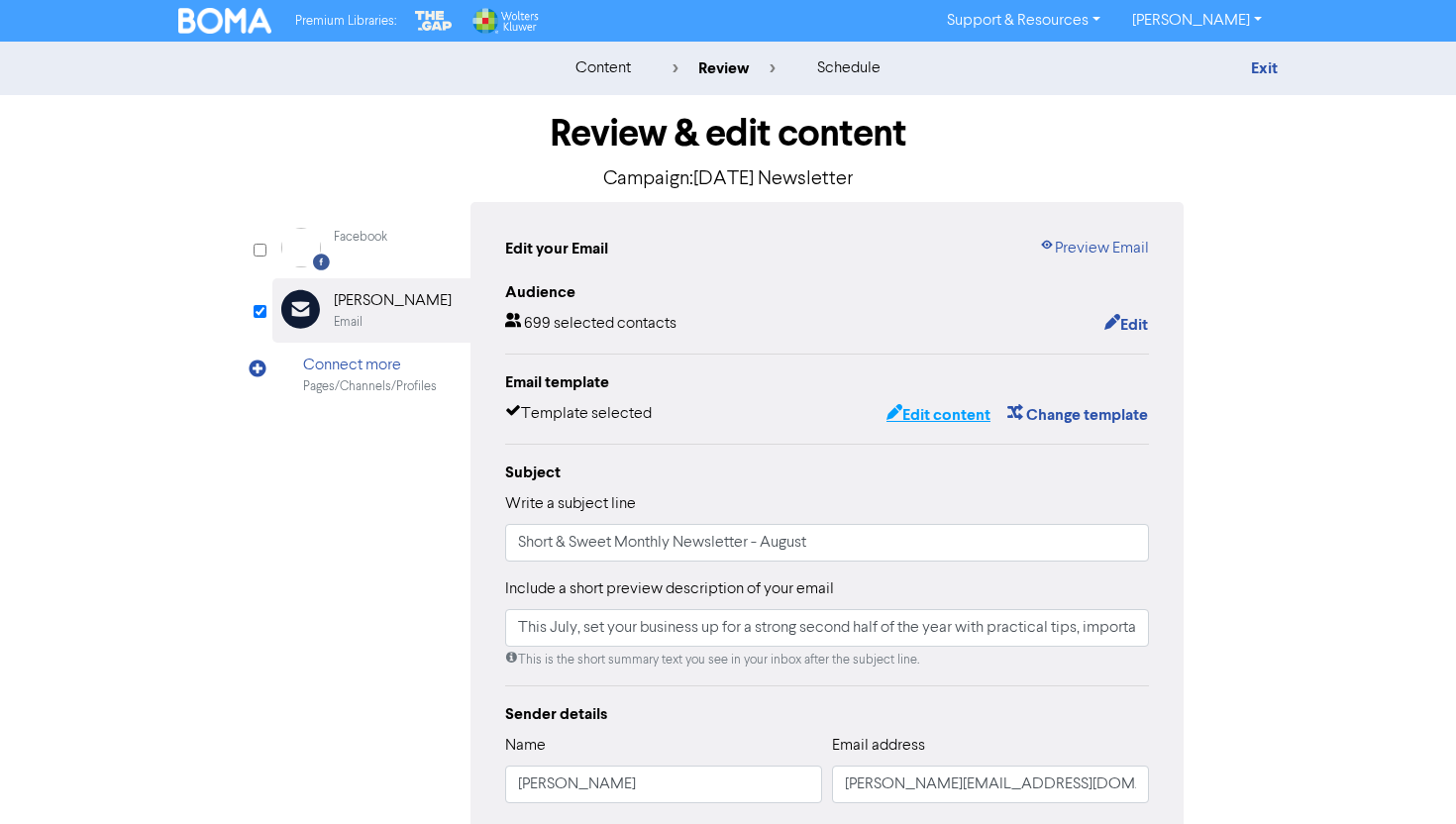 click on "Edit content" at bounding box center [938, 415] 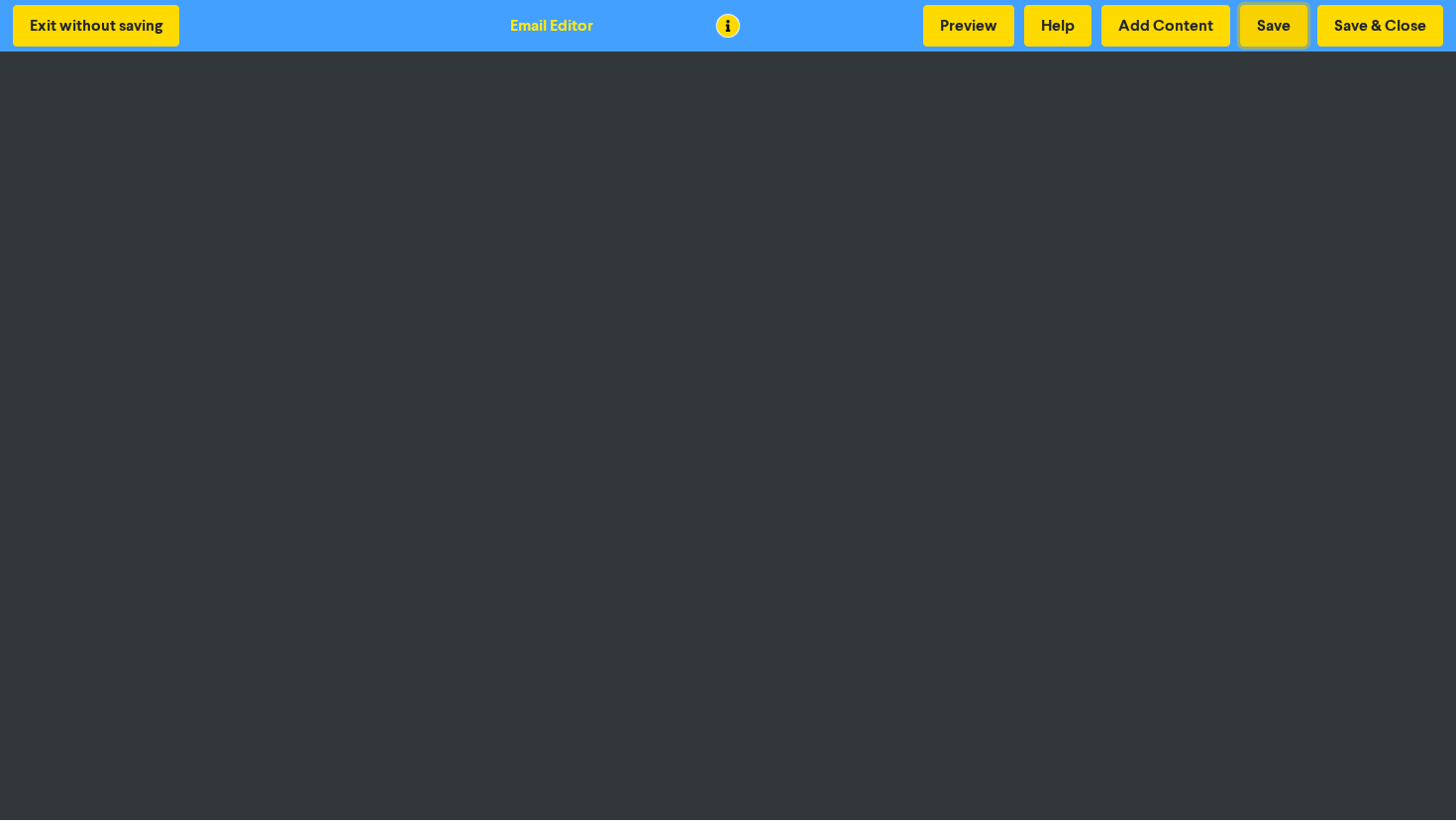 click on "Save" at bounding box center (1274, 26) 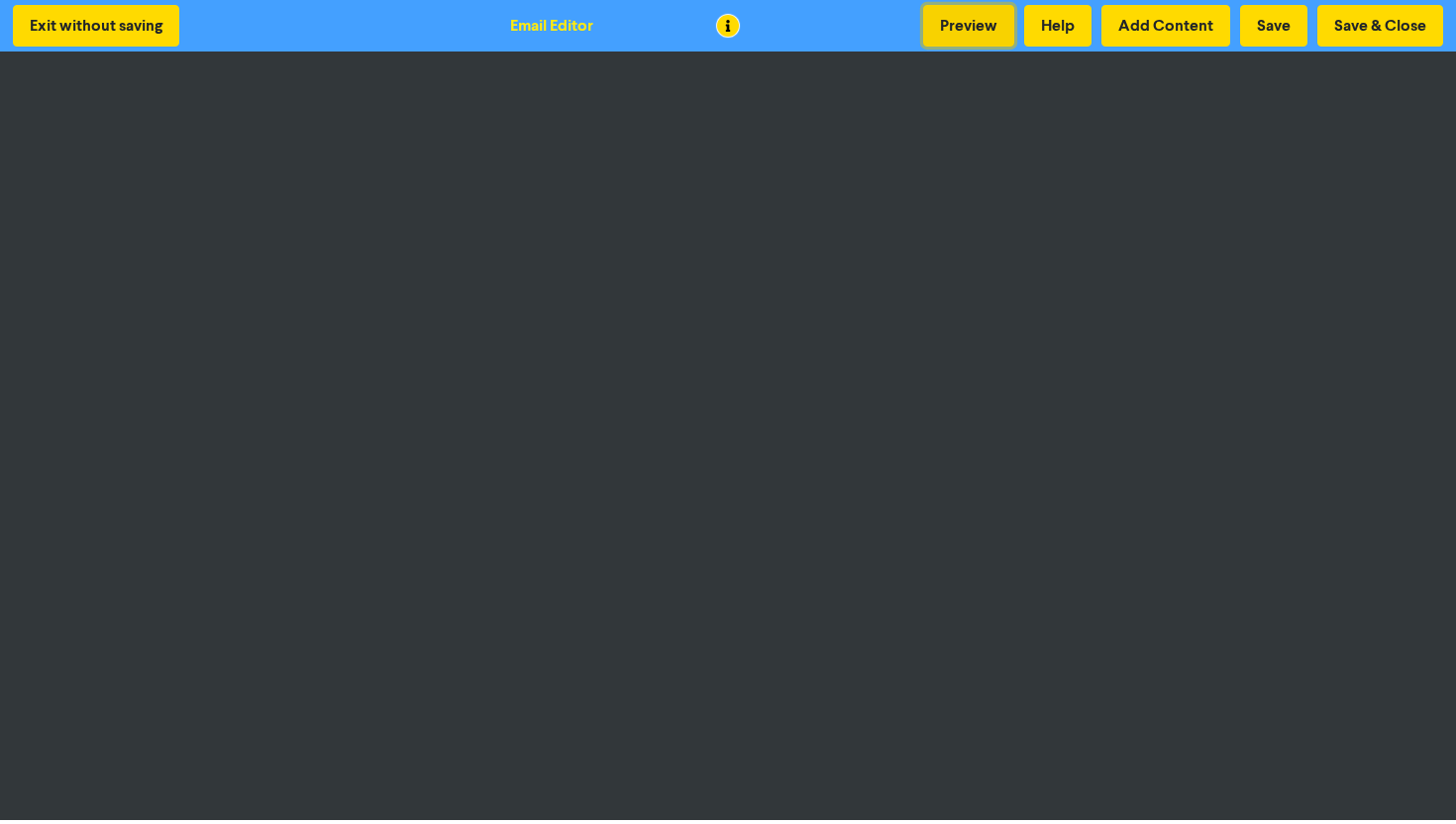 click on "Preview" at bounding box center (969, 26) 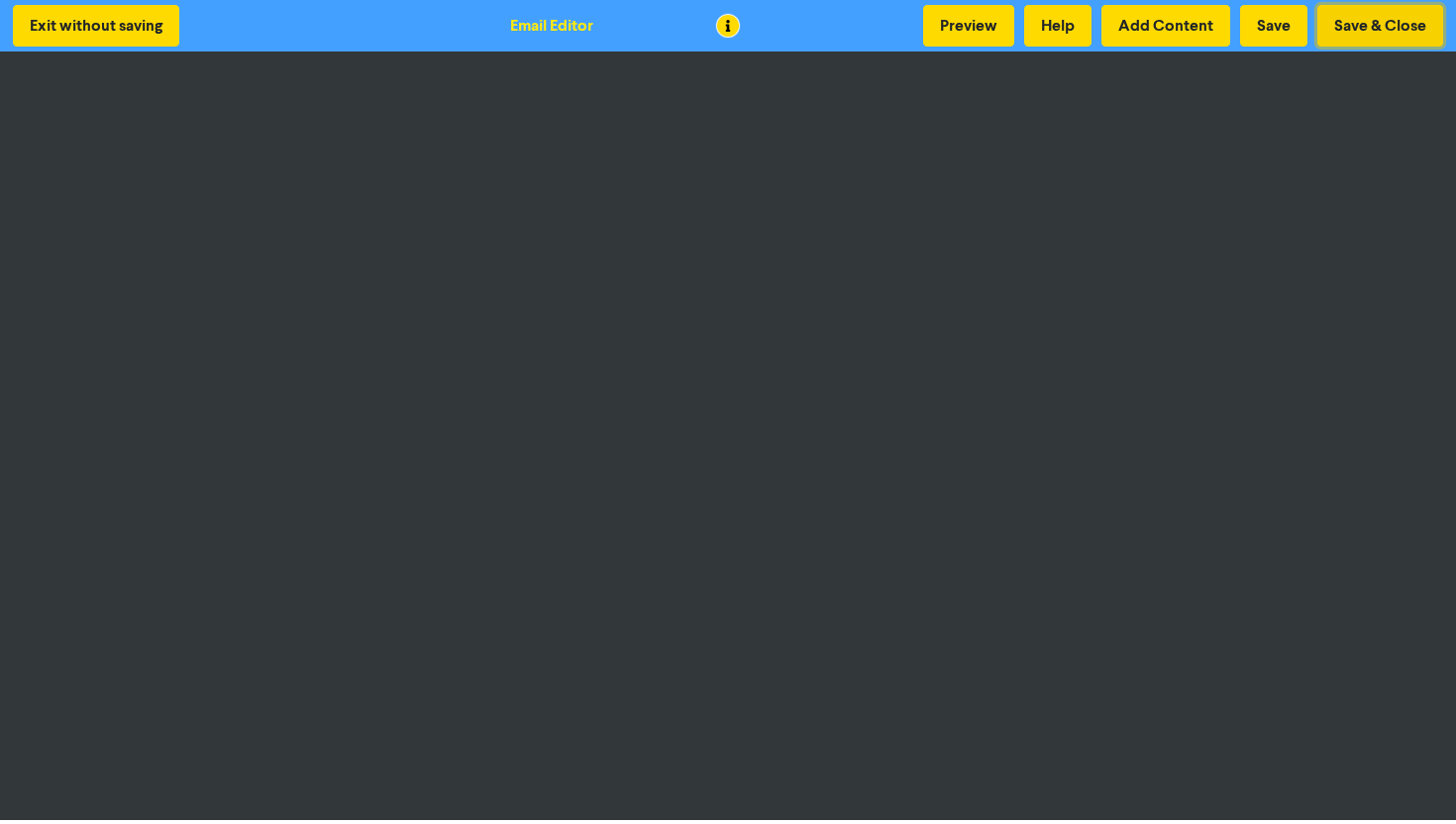 click on "Save & Close" at bounding box center [1380, 26] 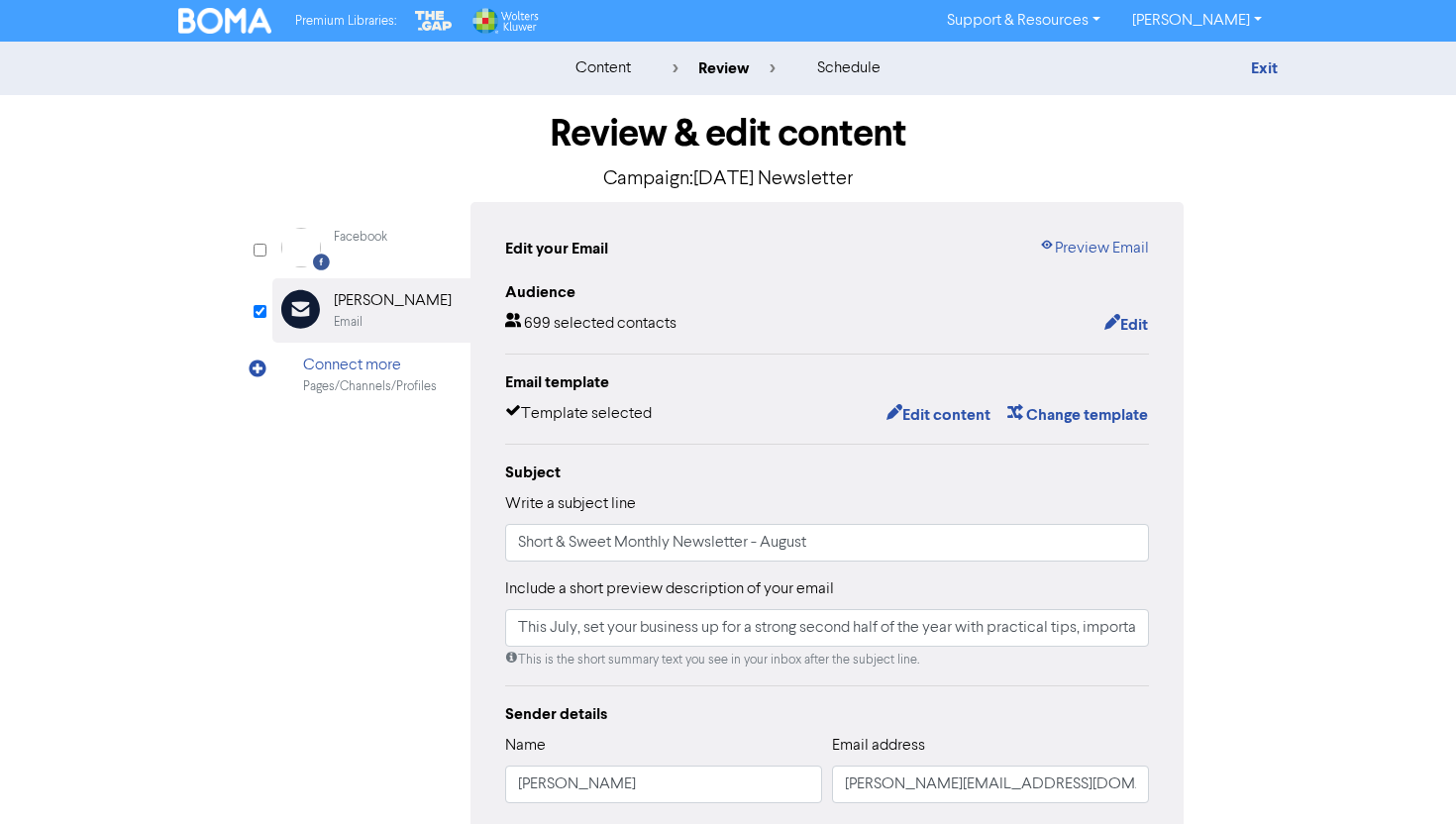scroll, scrollTop: 250, scrollLeft: 0, axis: vertical 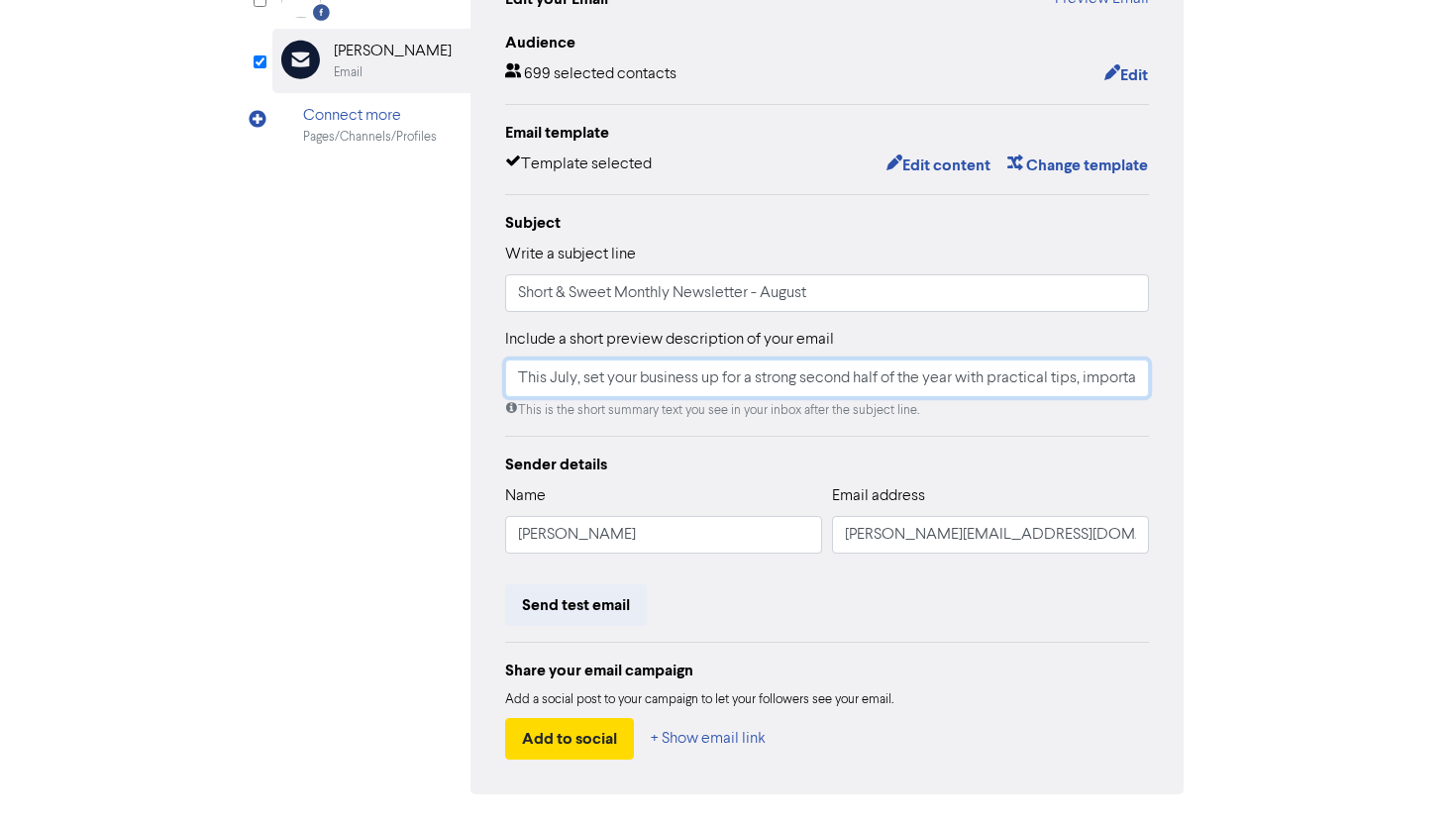 click on "This July, set your business up for a strong second half of the year with practical tips, important updates, and insights from your trusted accounting team." at bounding box center [827, 378] 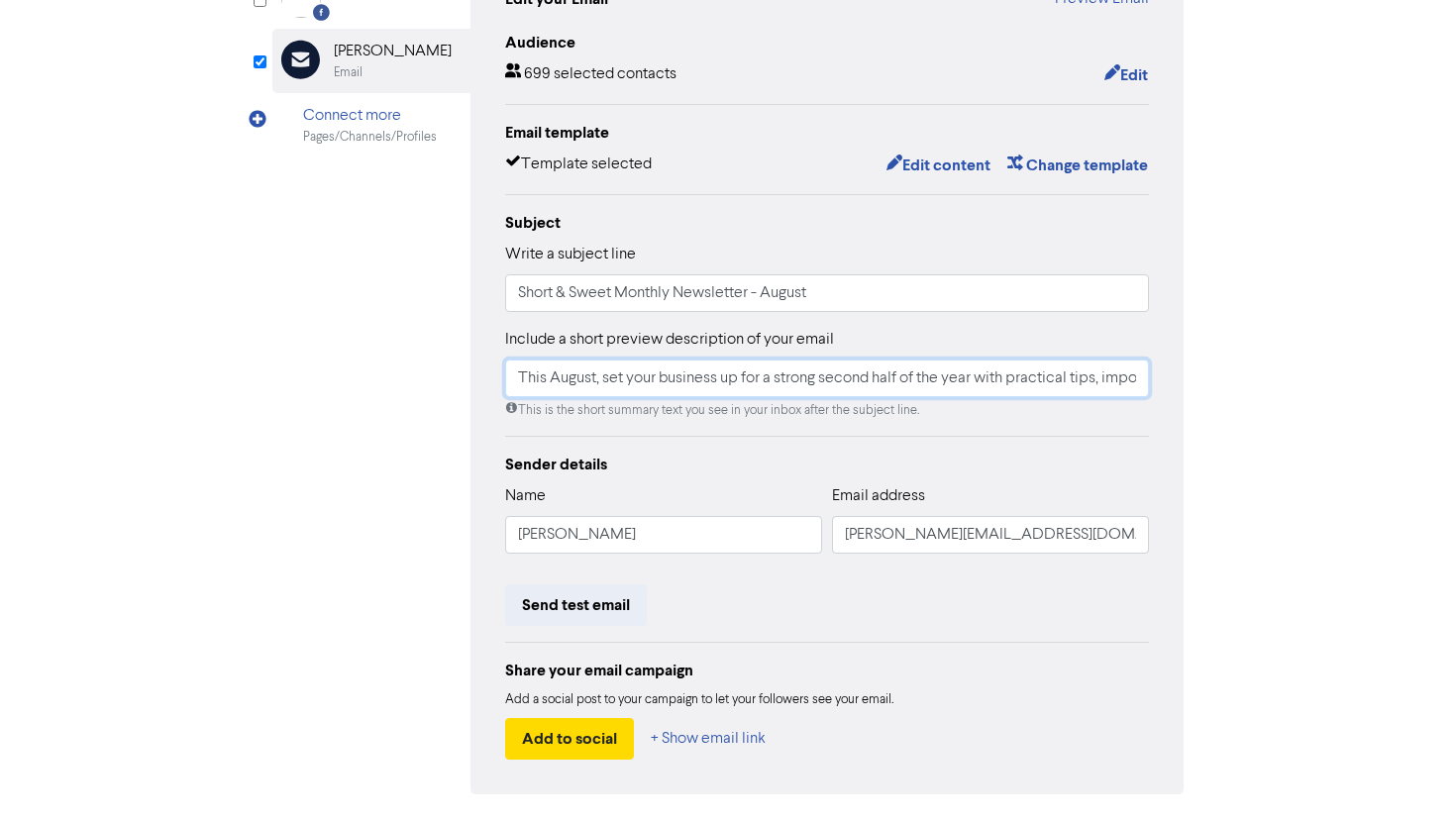 scroll, scrollTop: 0, scrollLeft: 425, axis: horizontal 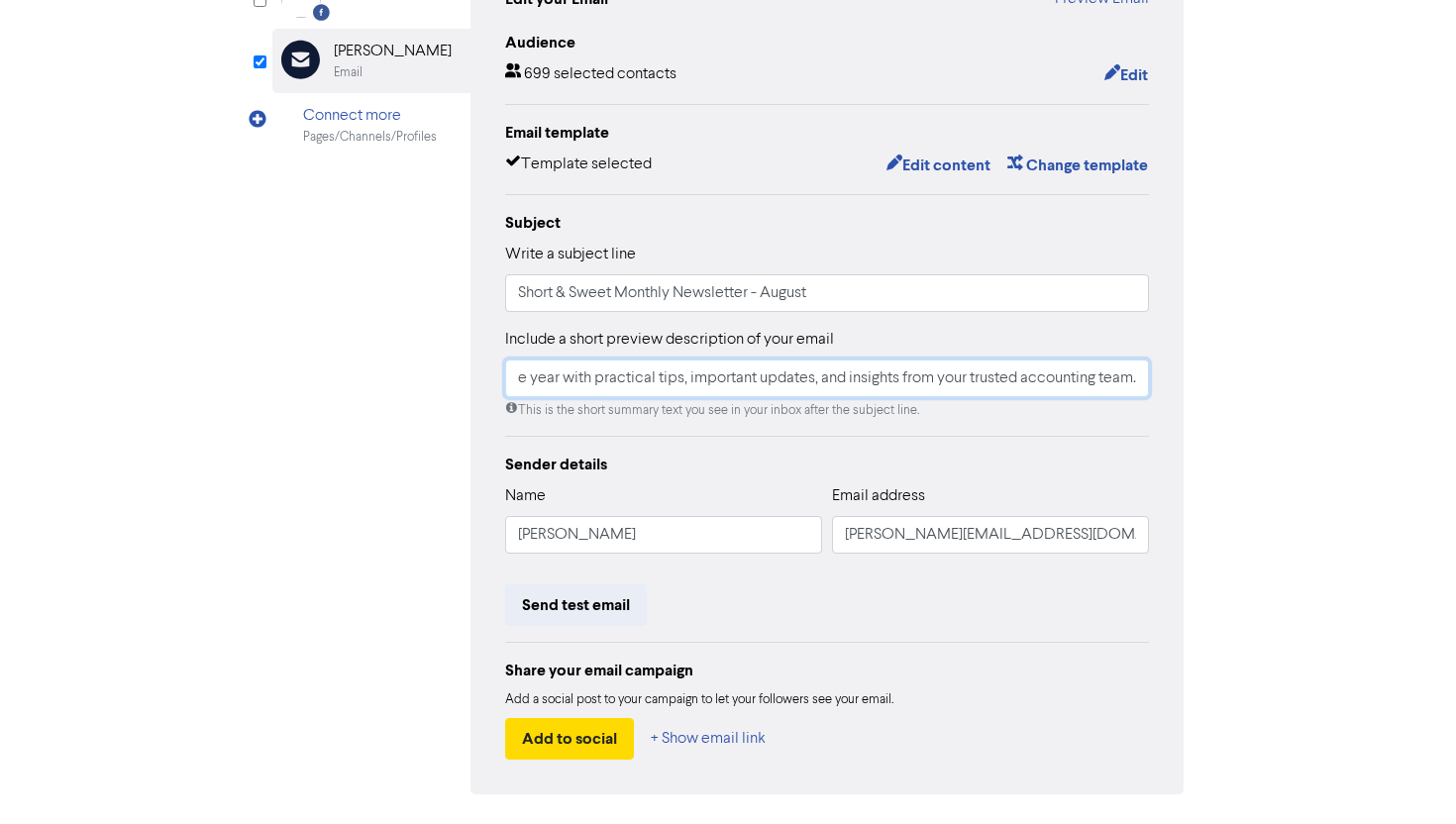 drag, startPoint x: 605, startPoint y: 379, endPoint x: 1321, endPoint y: 376, distance: 716.0063 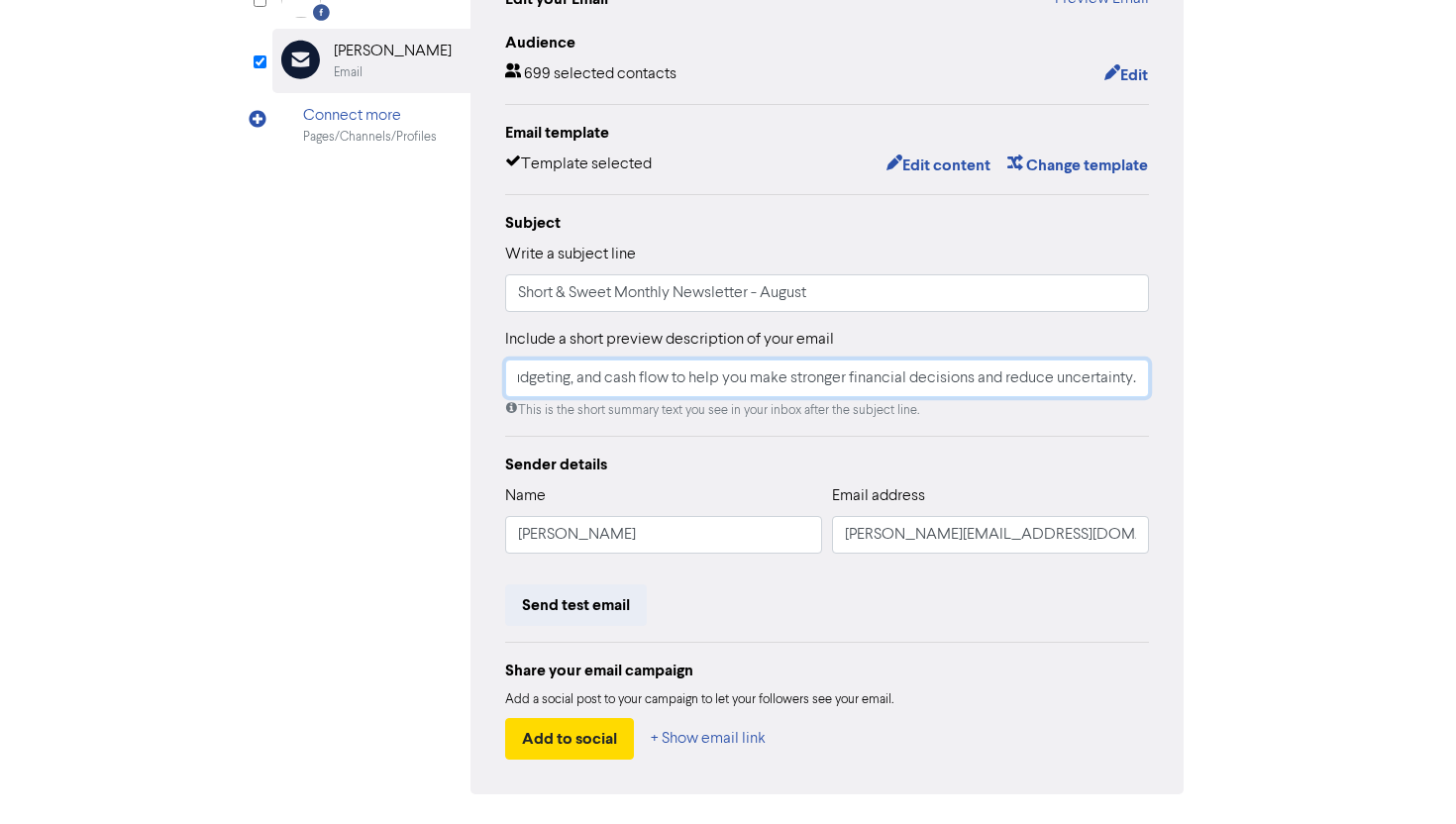 scroll, scrollTop: 0, scrollLeft: 349, axis: horizontal 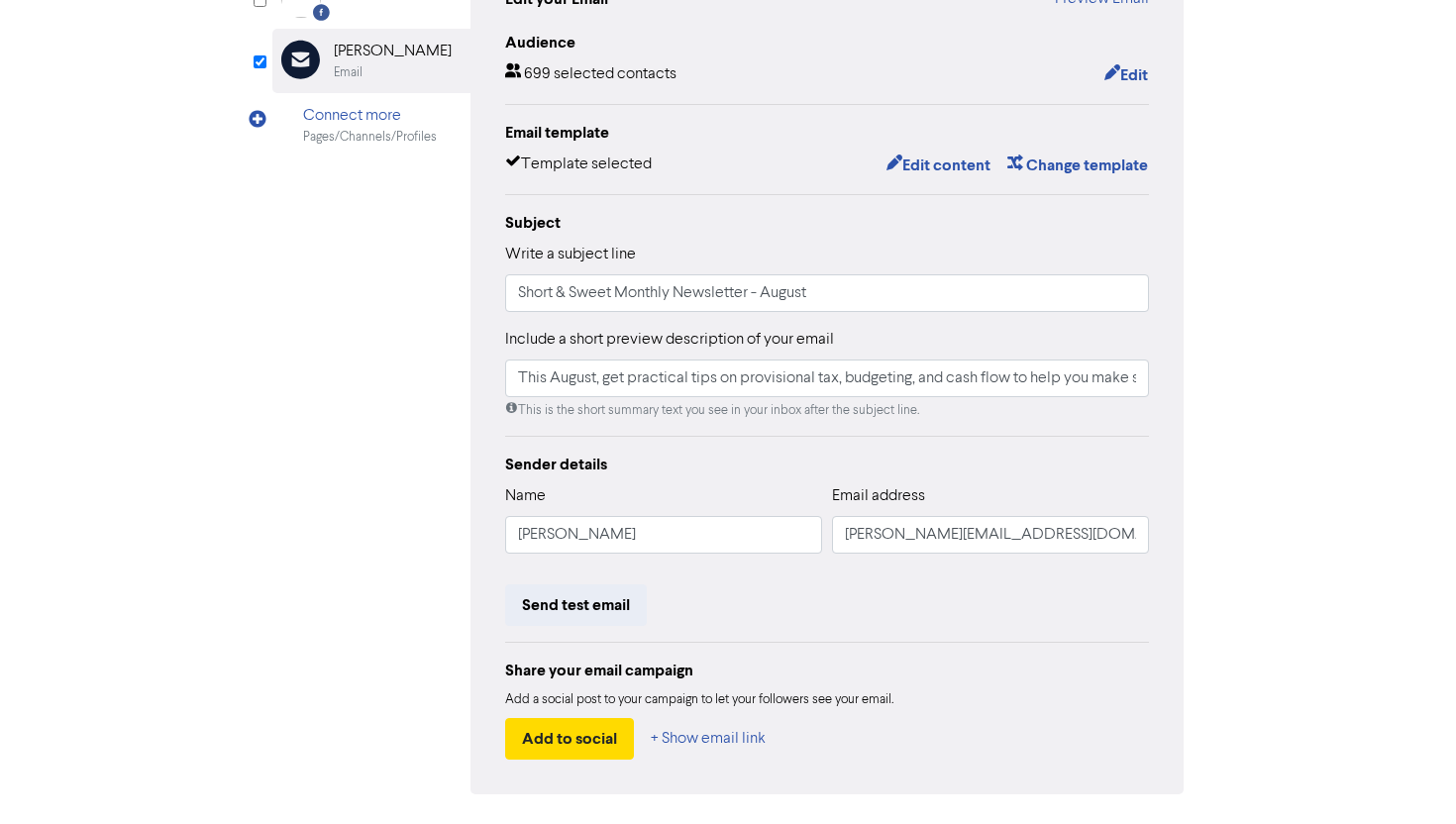 click on "content review schedule Exit Review & edit content Campaign:  August 2025 Newsletter
Facebook
Created with Sketch.
Facebook
Email
Created with Sketch.
Lisa-Jean  Foote Email Connect more Pages/Channels/Profiles Facebook is not active for this campaign Activate Facebook Edit your Email  Preview Email Audience   699 selected contacts  Edit Email template  Template selected  Edit content   Change template Subject Write a subject line Short & Sweet Monthly Newsletter - August Include a short preview description of your email This August, get practical tips on provisional tax, budgeting, and cash flow to help you make stronger financial decisions and reduce uncertainty.  This is the short summary text you see in your inbox after the subject line. Sender details Name" at bounding box center [728, 338] 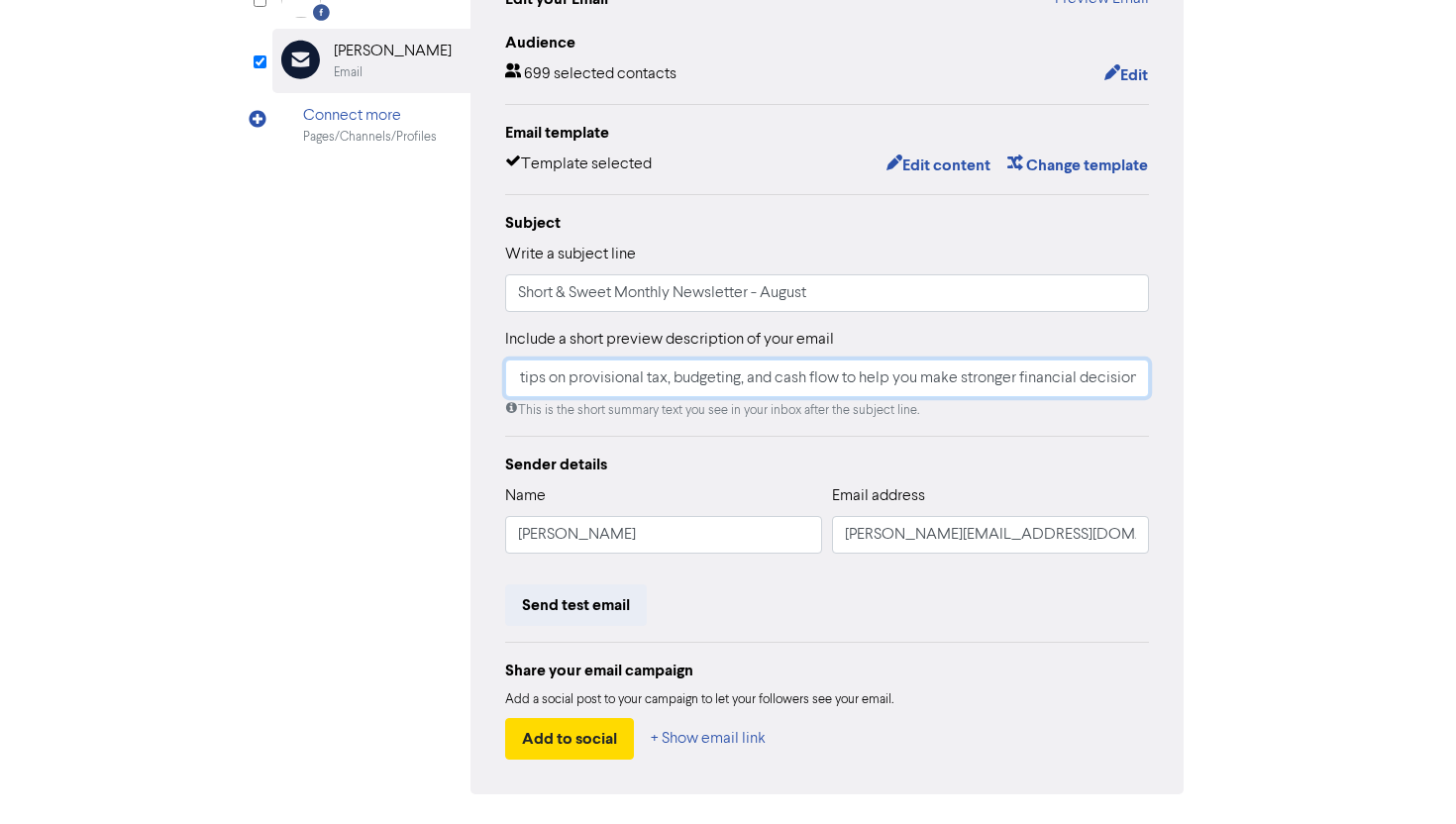 scroll, scrollTop: 0, scrollLeft: 349, axis: horizontal 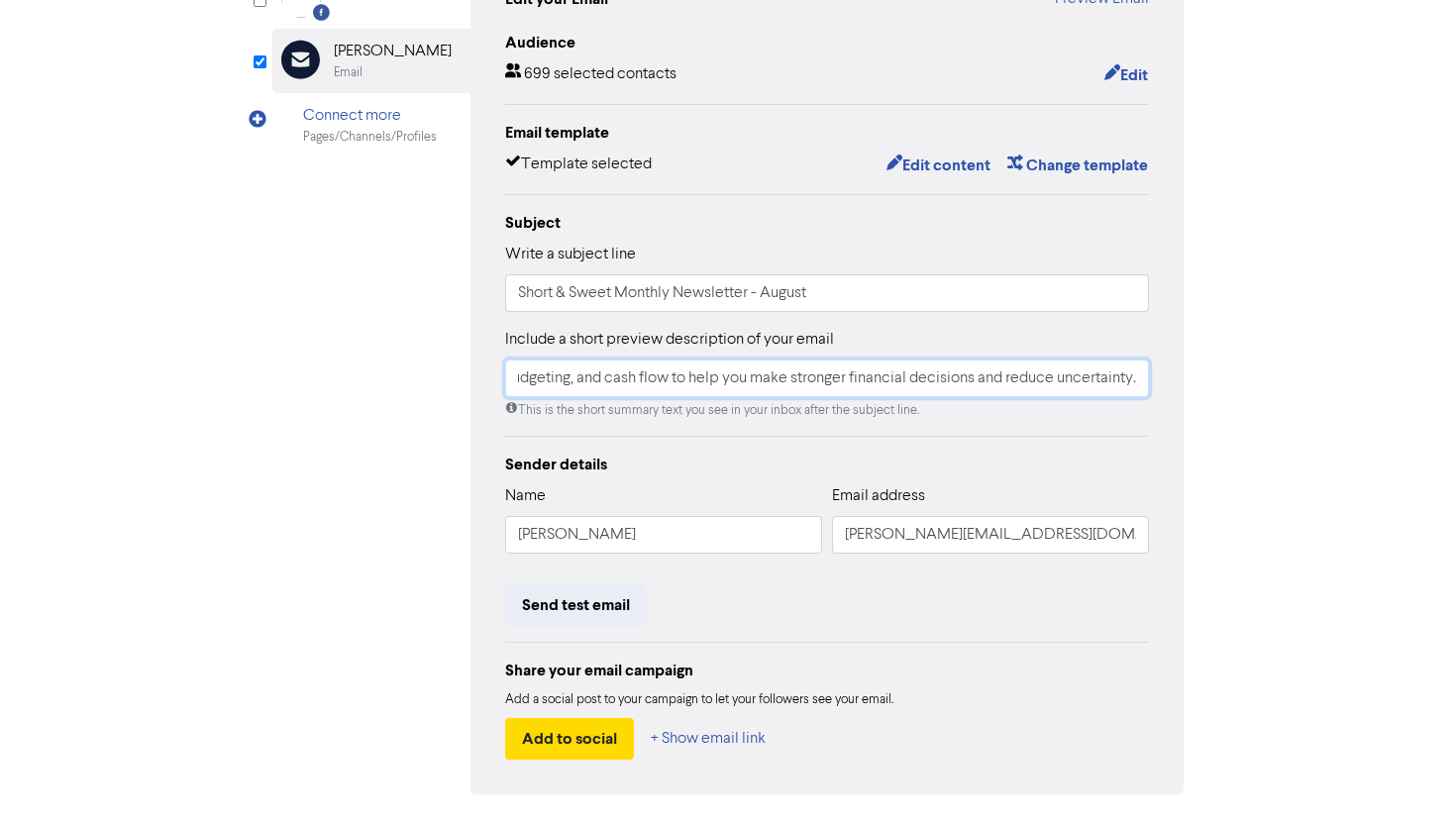 drag, startPoint x: 929, startPoint y: 377, endPoint x: 1233, endPoint y: 367, distance: 304.1644 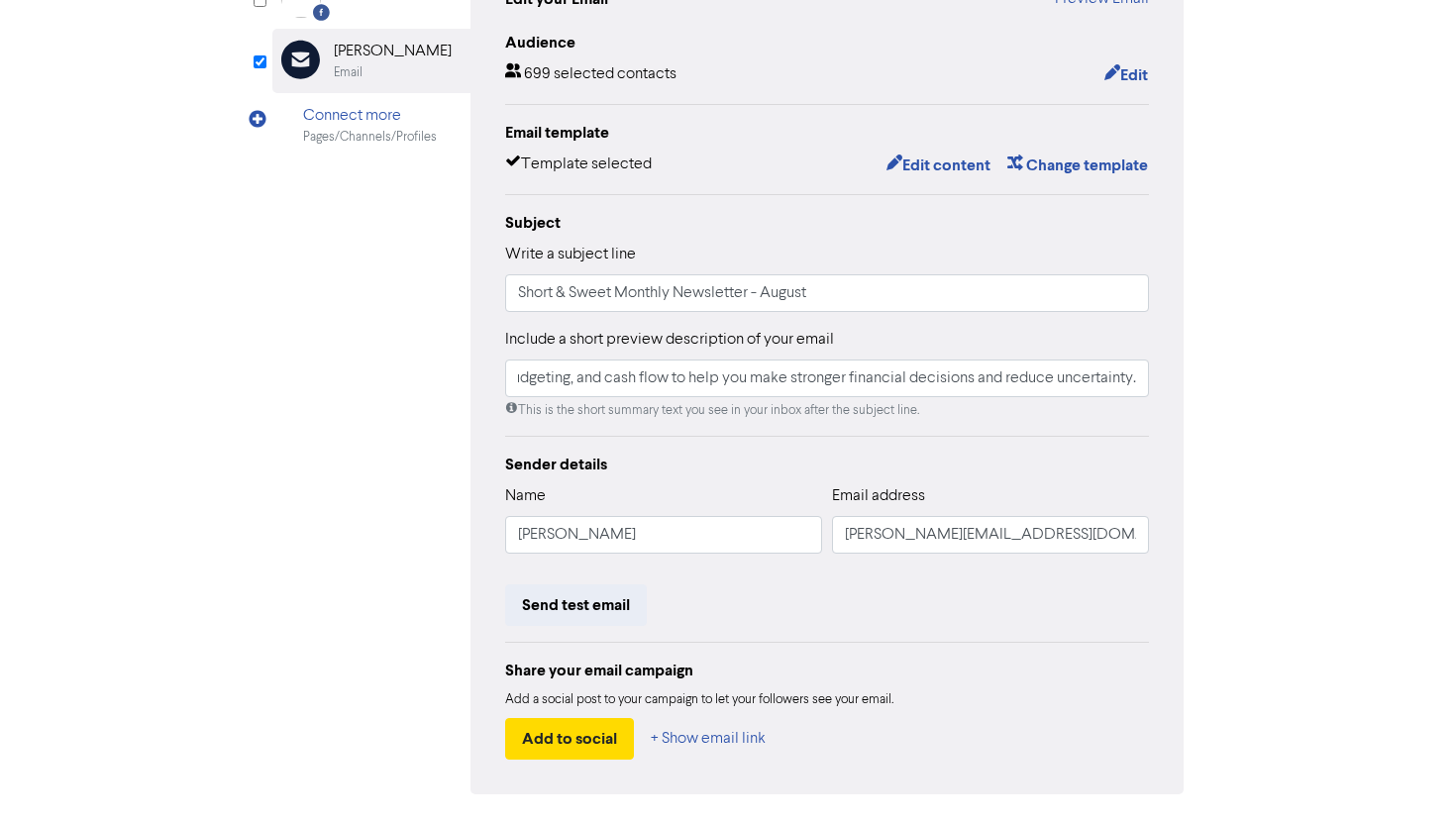 scroll, scrollTop: 0, scrollLeft: 0, axis: both 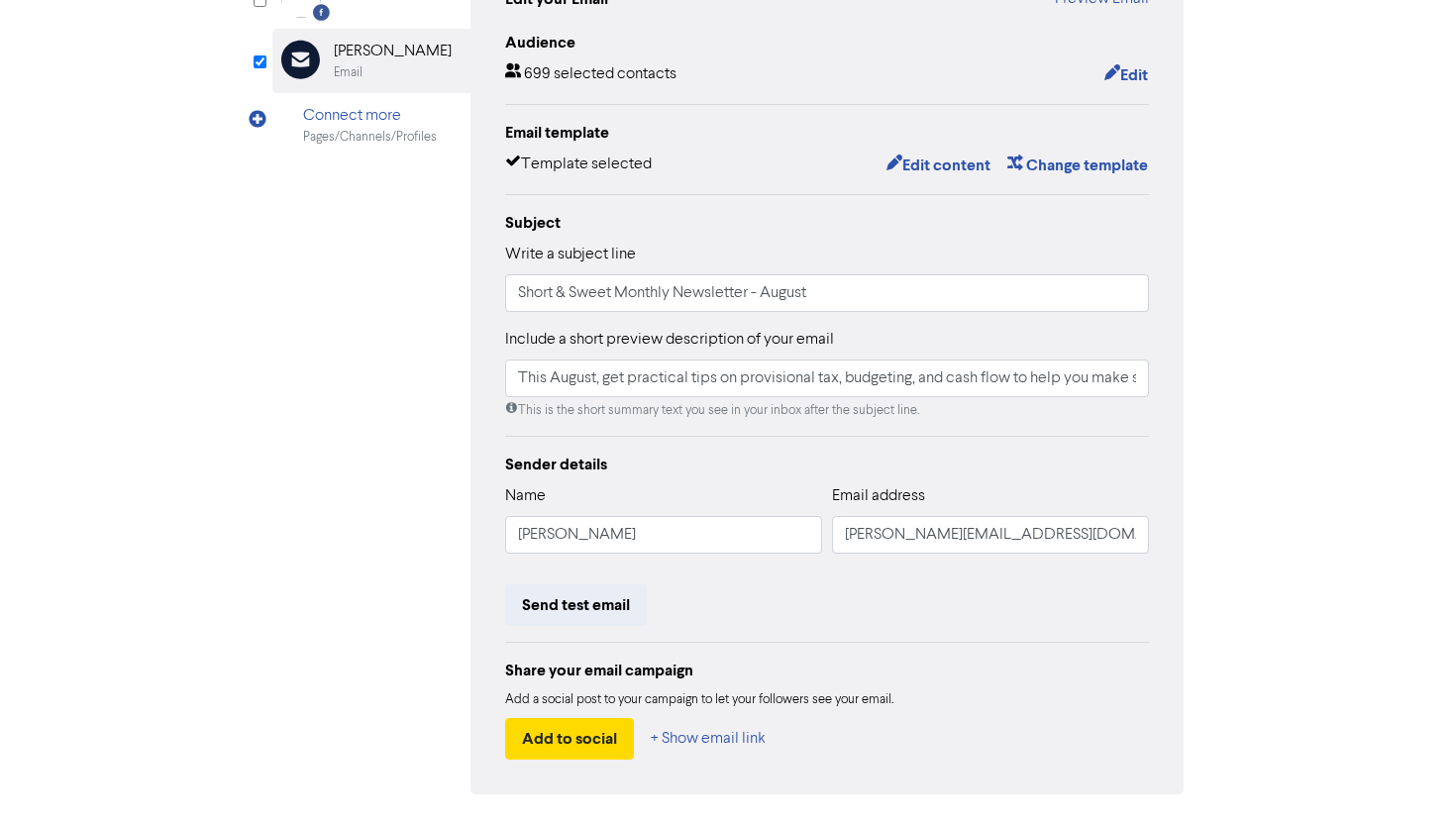 click on "Review & edit content Campaign:  August 2025 Newsletter
Facebook
Created with Sketch.
Facebook
Email
Created with Sketch.
Lisa-Jean  Foote Email Connect more Pages/Channels/Profiles Facebook is not active for this campaign Activate Facebook Edit your Email  Preview Email Audience   699 selected contacts  Edit Email template  Template selected  Edit content   Change template Subject Write a subject line Short & Sweet Monthly Newsletter - August Include a short preview description of your email This August, get practical tips on provisional tax, budgeting, and cash flow to help you make stronger financial decisions and reduce uncertainty.  This is the short summary text you see in your inbox after the subject line. Sender details Name Lisa-Jean  Foote  Facebook" at bounding box center [728, 364] 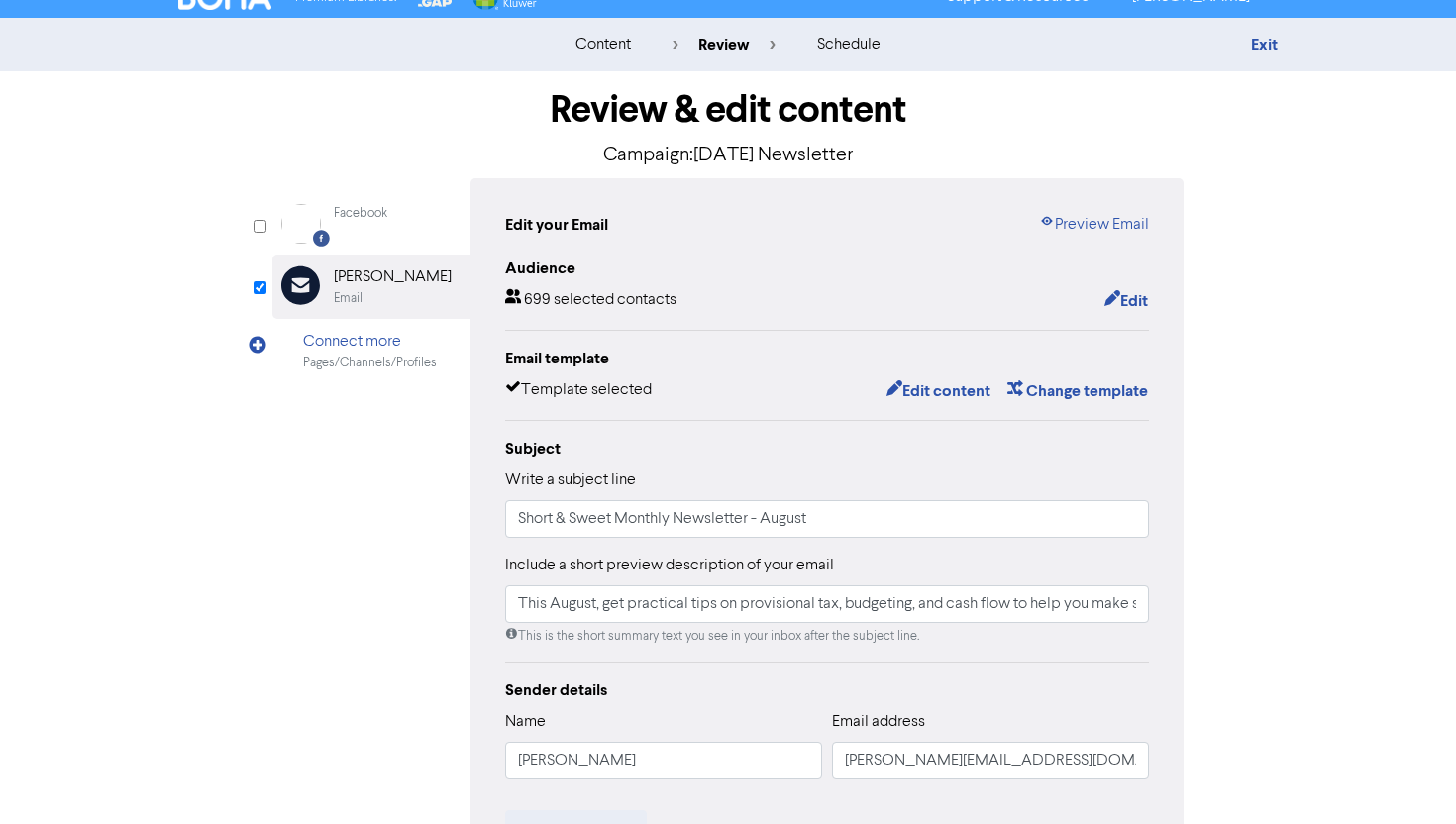 scroll, scrollTop: 0, scrollLeft: 0, axis: both 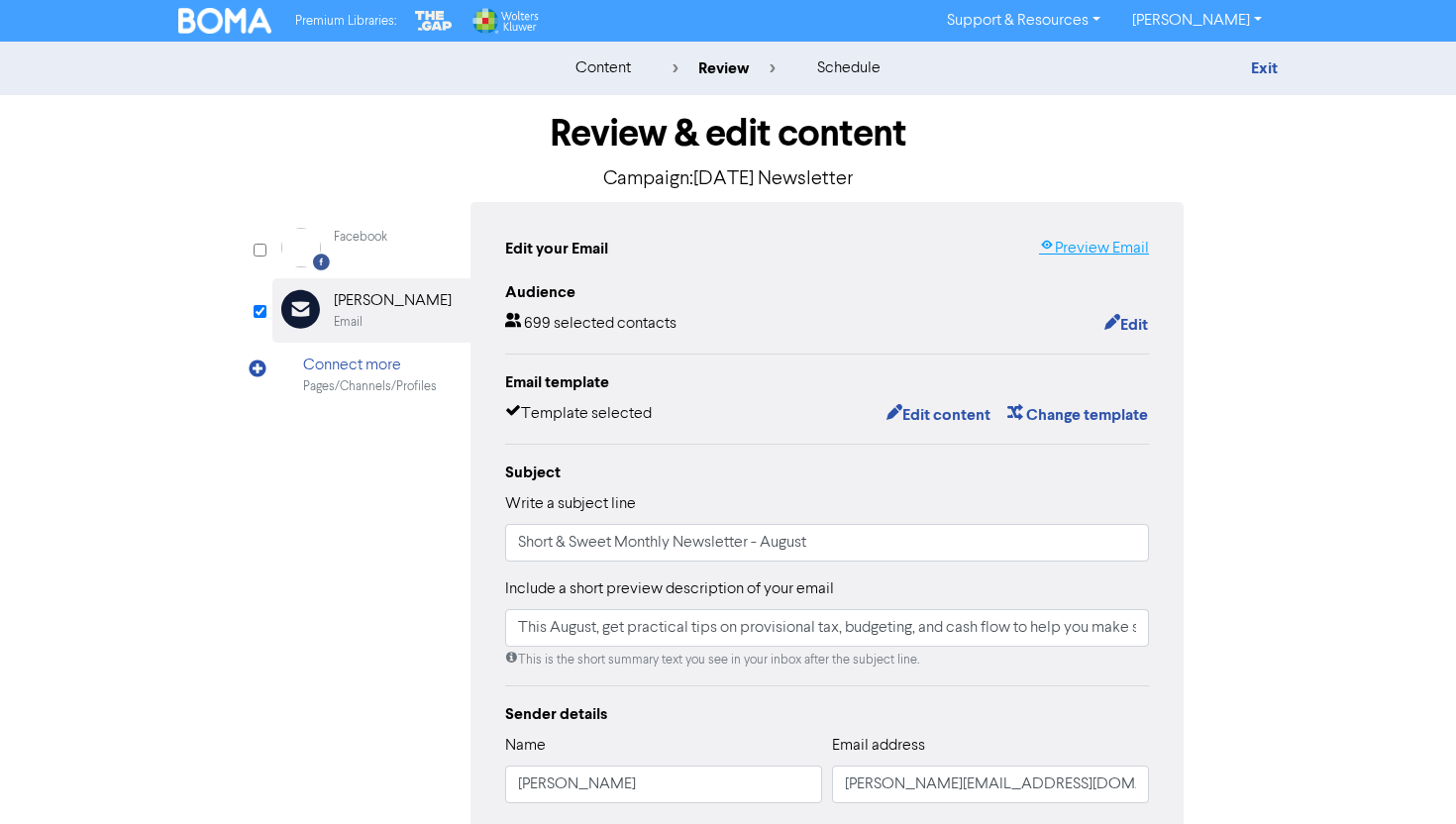 click on "Preview Email" at bounding box center (1093, 249) 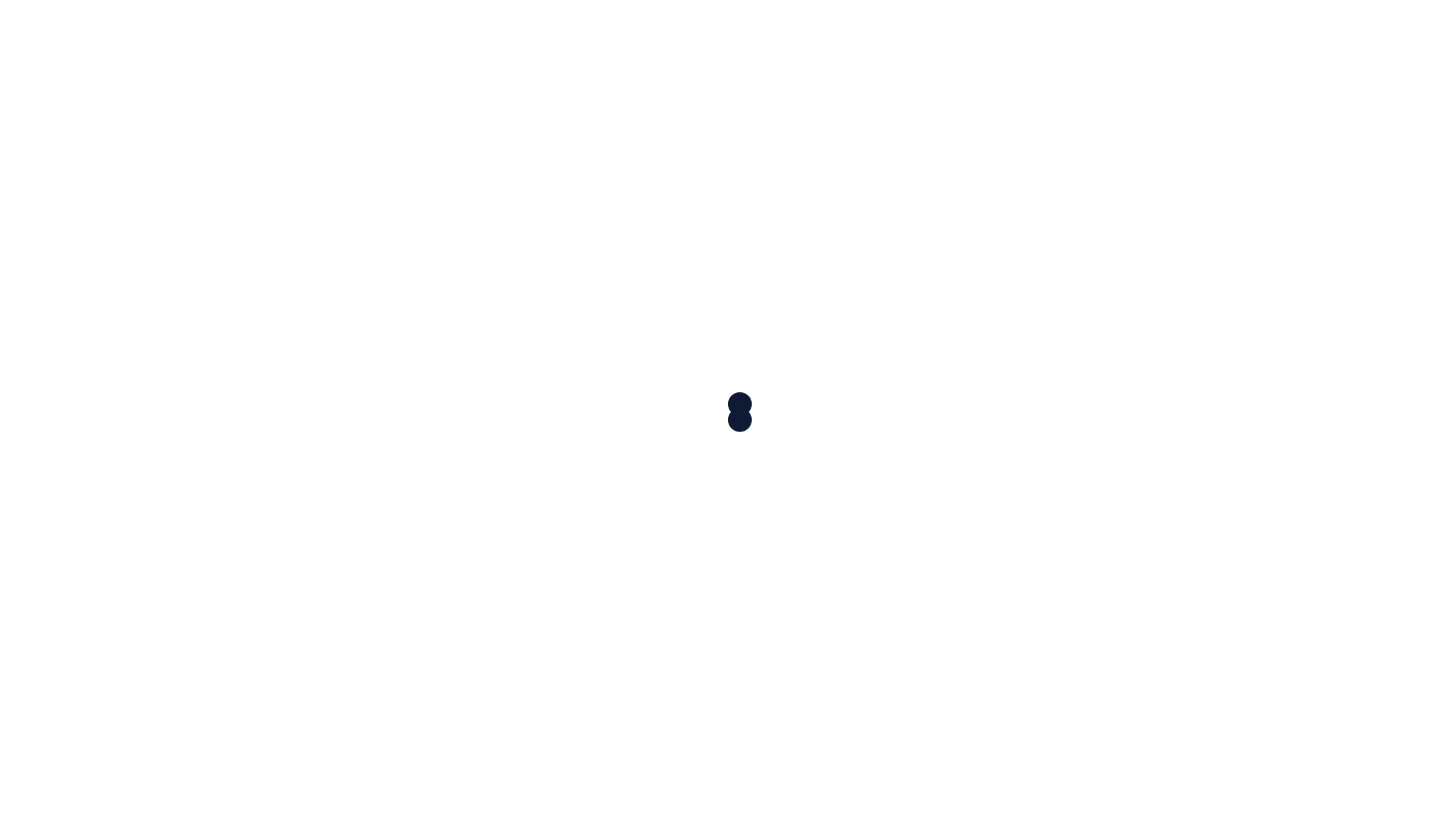 scroll, scrollTop: 0, scrollLeft: 0, axis: both 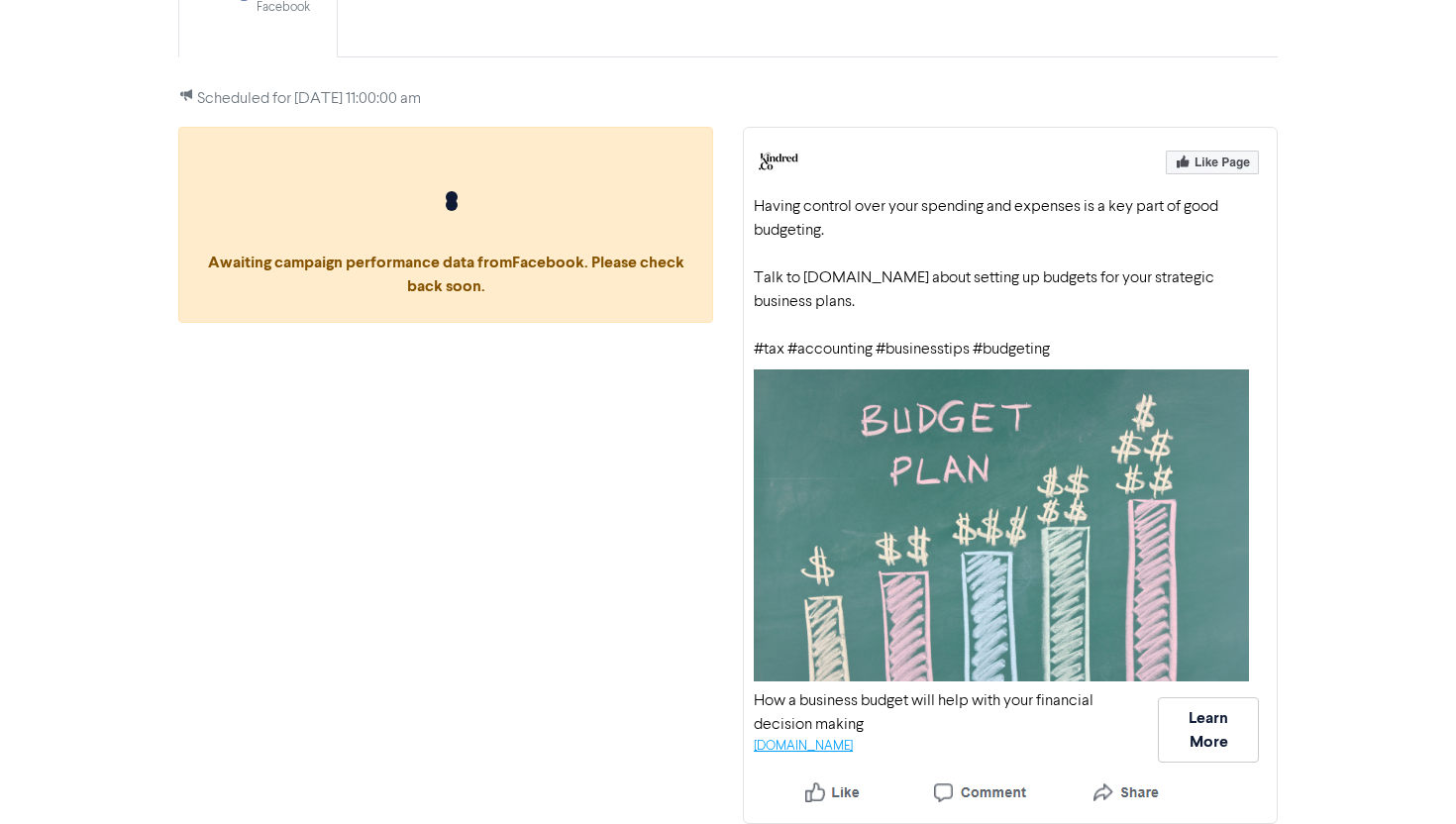 click on "[DOMAIN_NAME]" at bounding box center (803, 746) 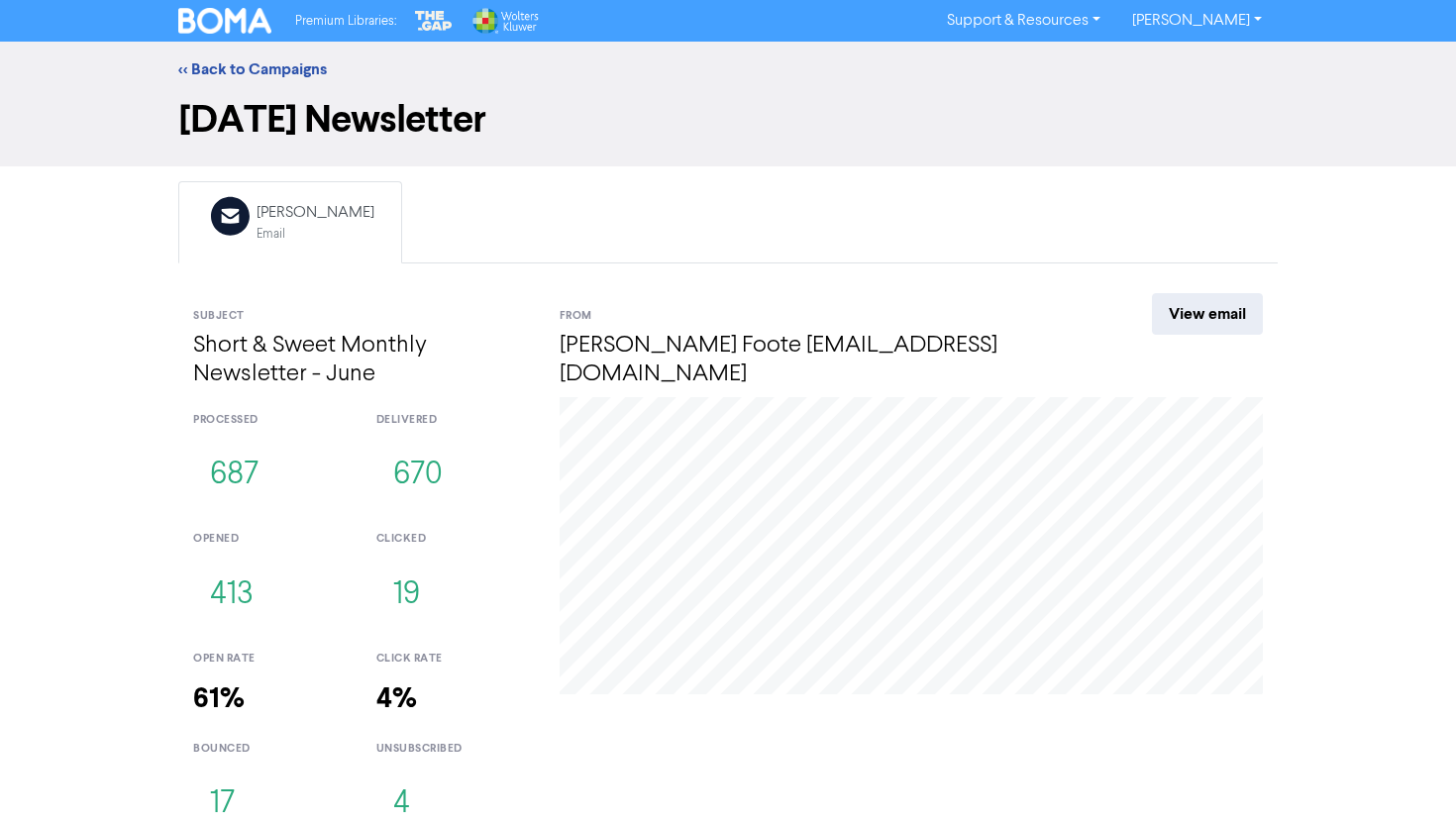 scroll, scrollTop: 0, scrollLeft: 0, axis: both 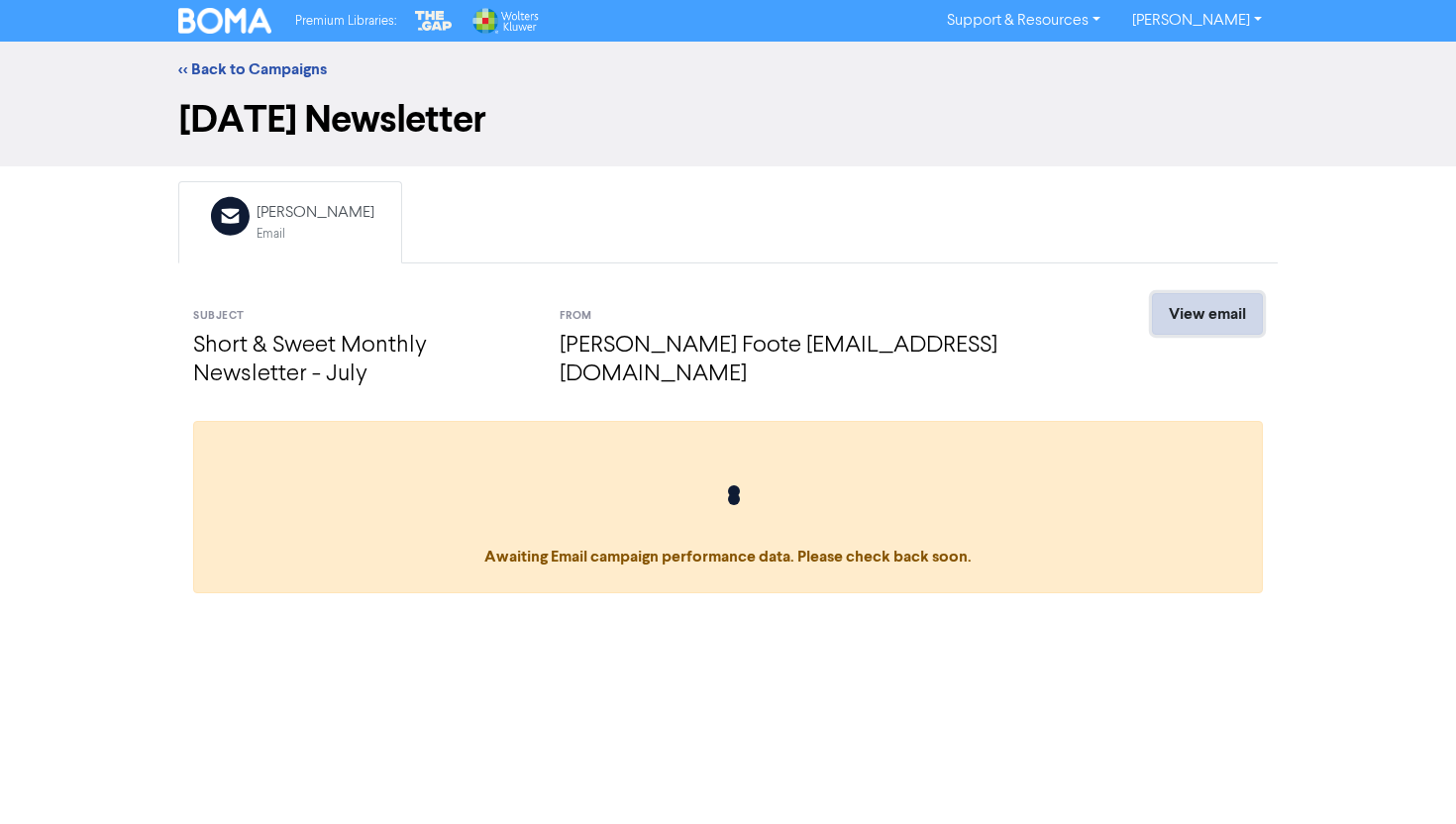 click on "View email" at bounding box center (1207, 314) 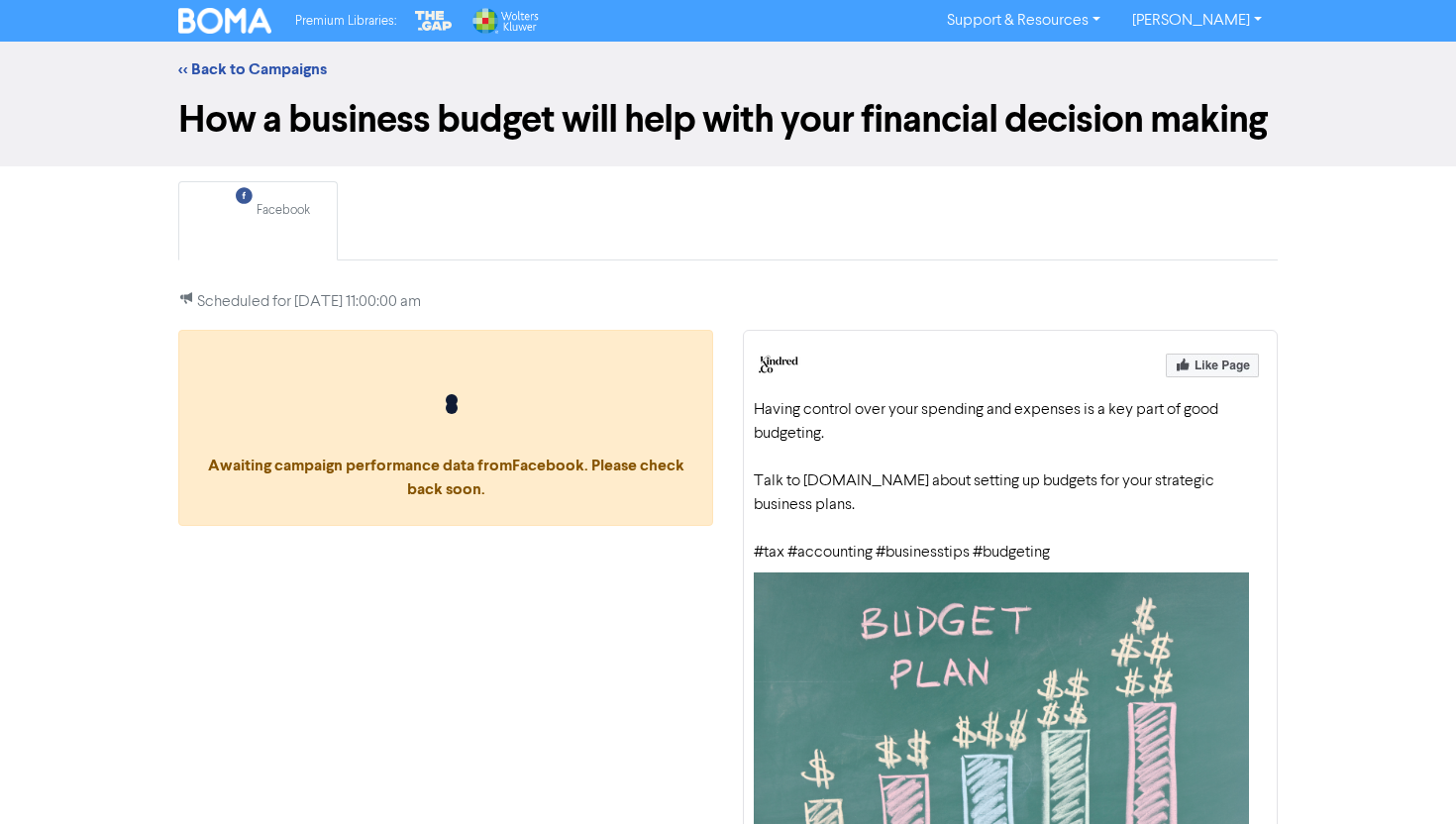 scroll, scrollTop: 0, scrollLeft: 0, axis: both 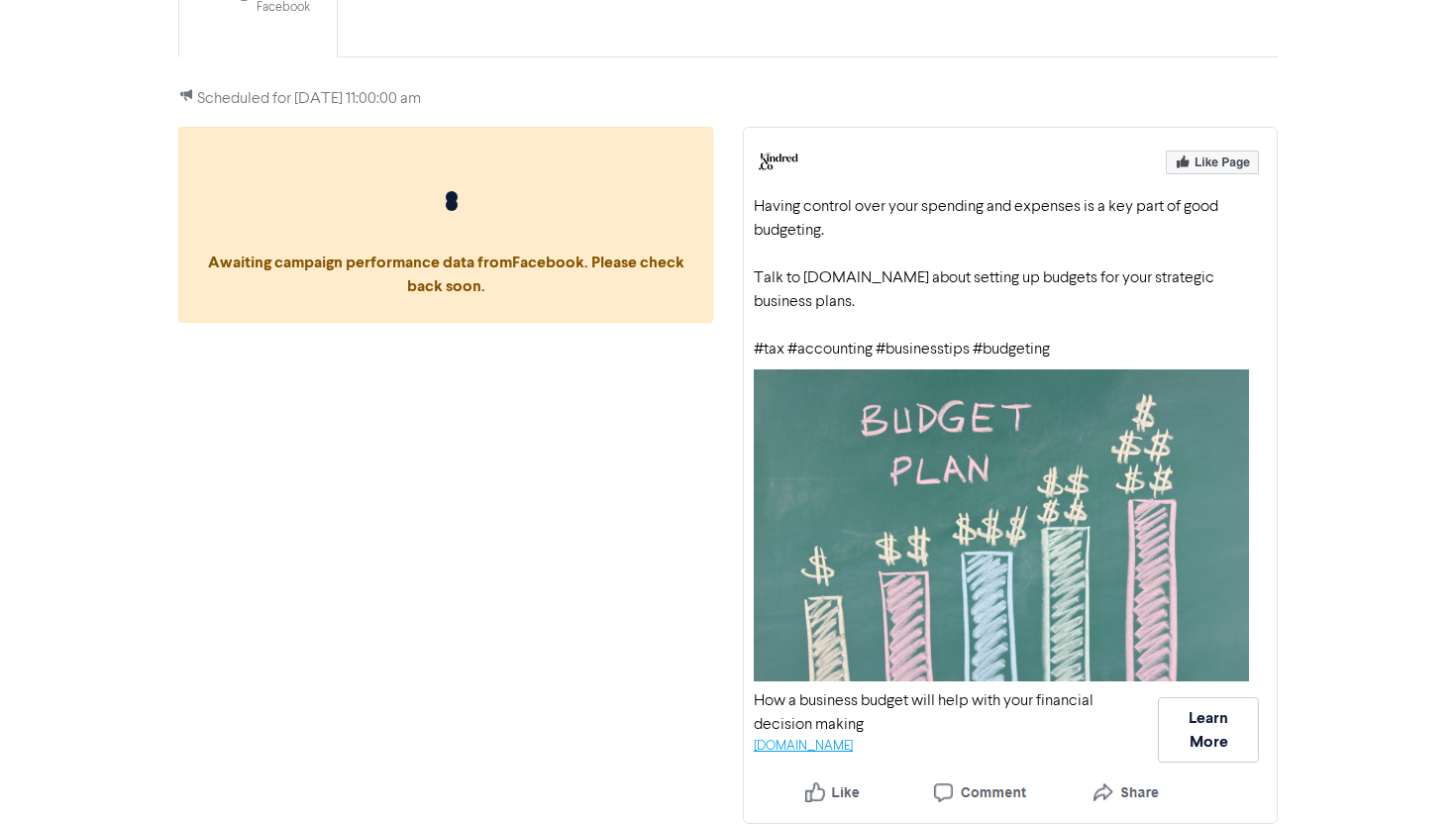click on "[DOMAIN_NAME]" at bounding box center [803, 746] 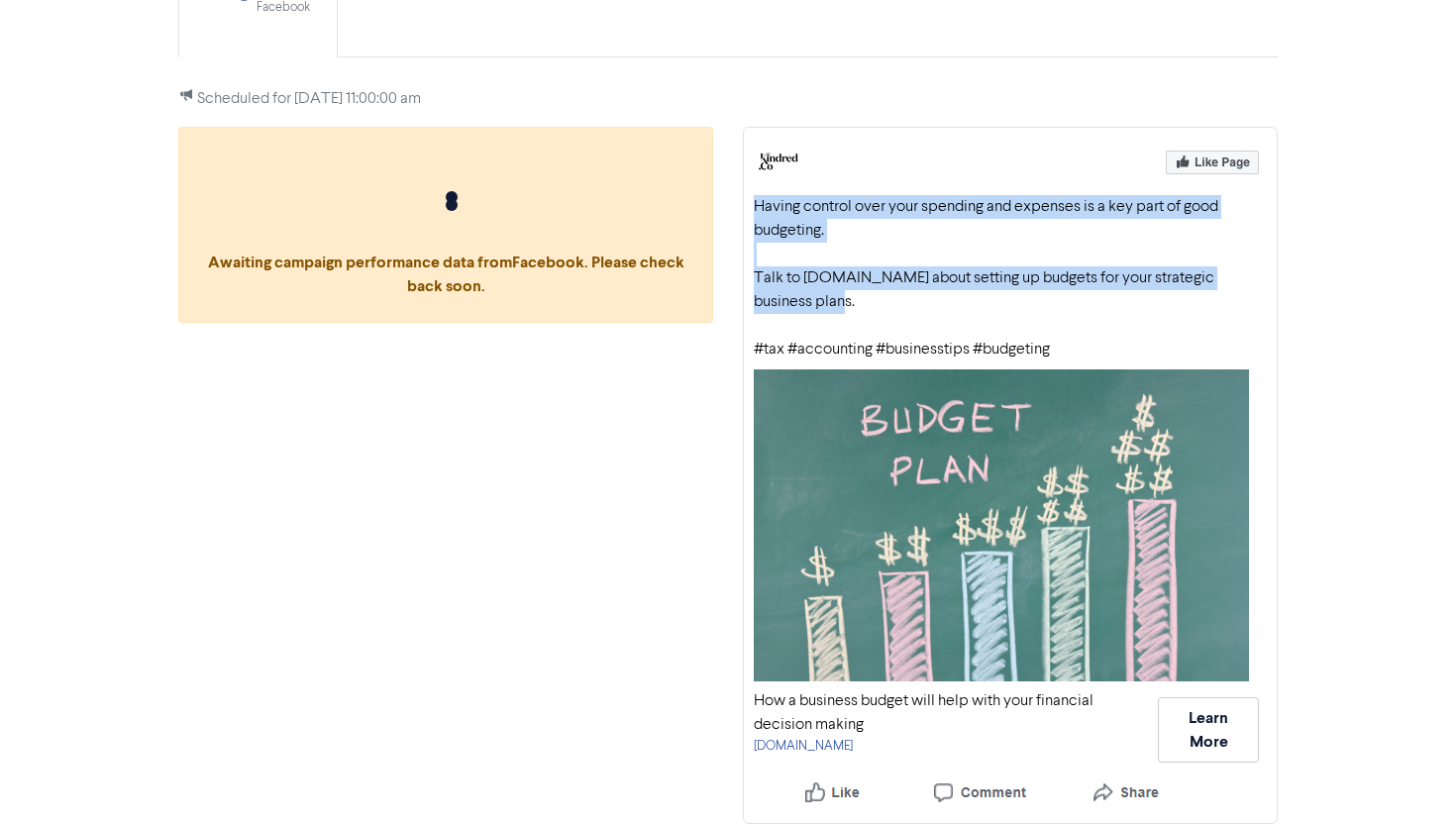 drag, startPoint x: 755, startPoint y: 202, endPoint x: 831, endPoint y: 300, distance: 124.0161 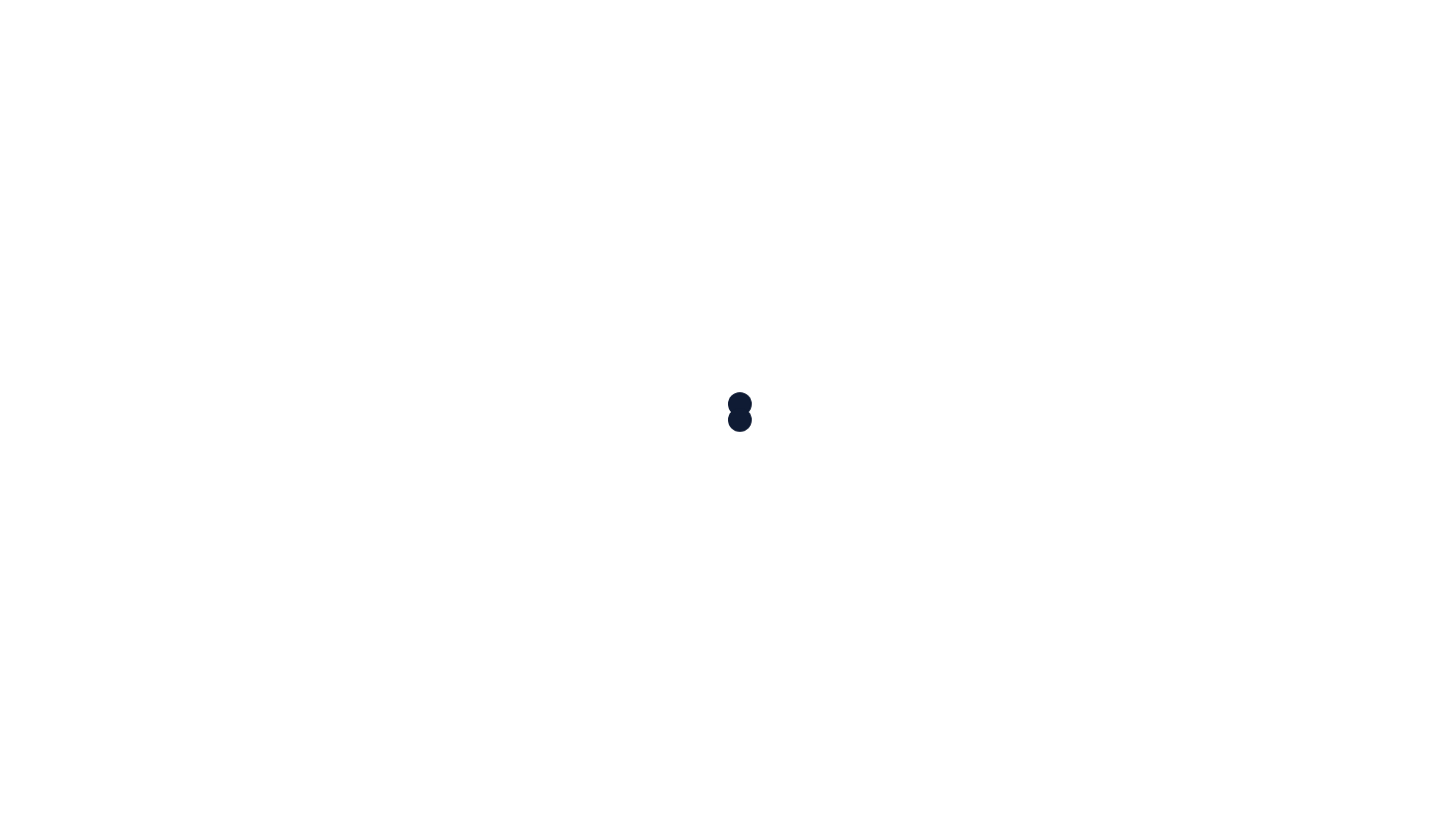 scroll, scrollTop: 0, scrollLeft: 0, axis: both 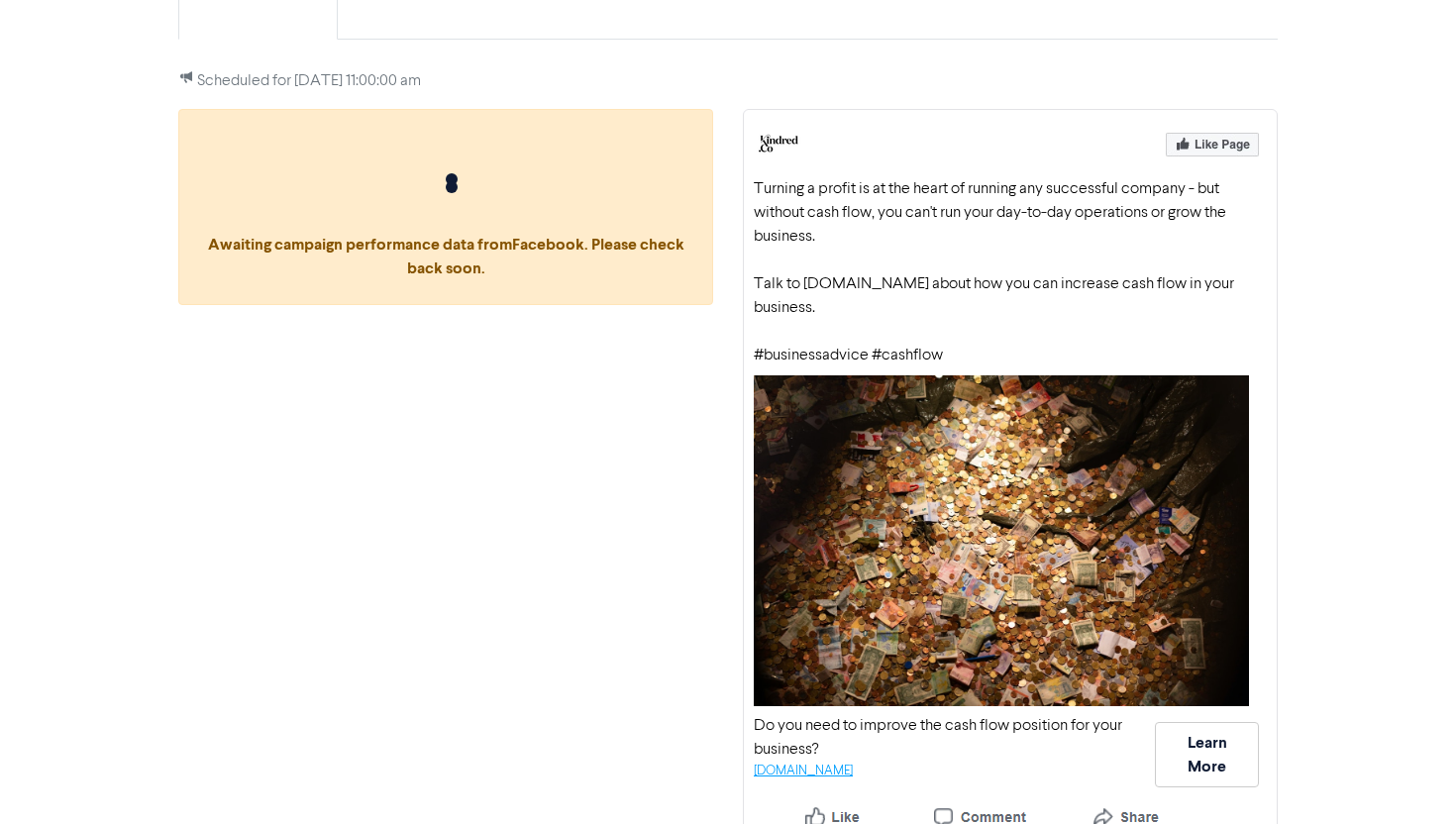 click on "[DOMAIN_NAME]" at bounding box center (803, 771) 